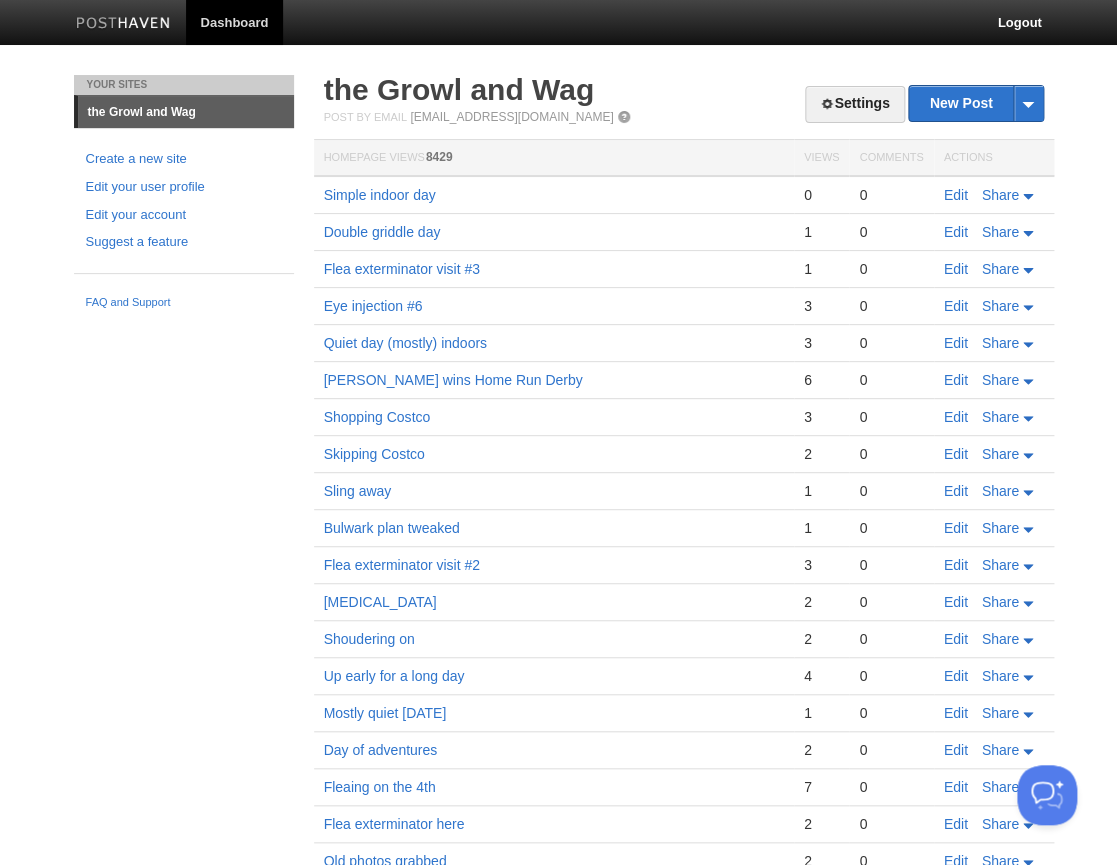 scroll, scrollTop: 0, scrollLeft: 0, axis: both 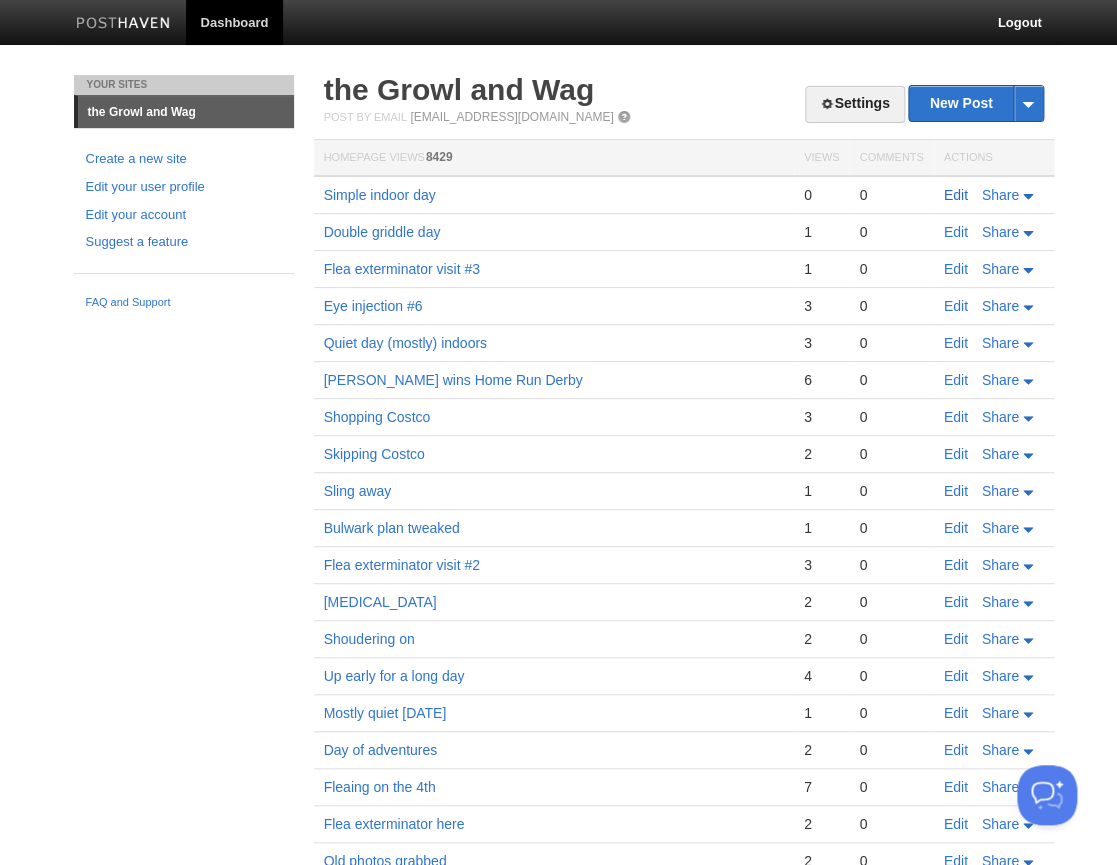 click on "Edit" at bounding box center (956, 195) 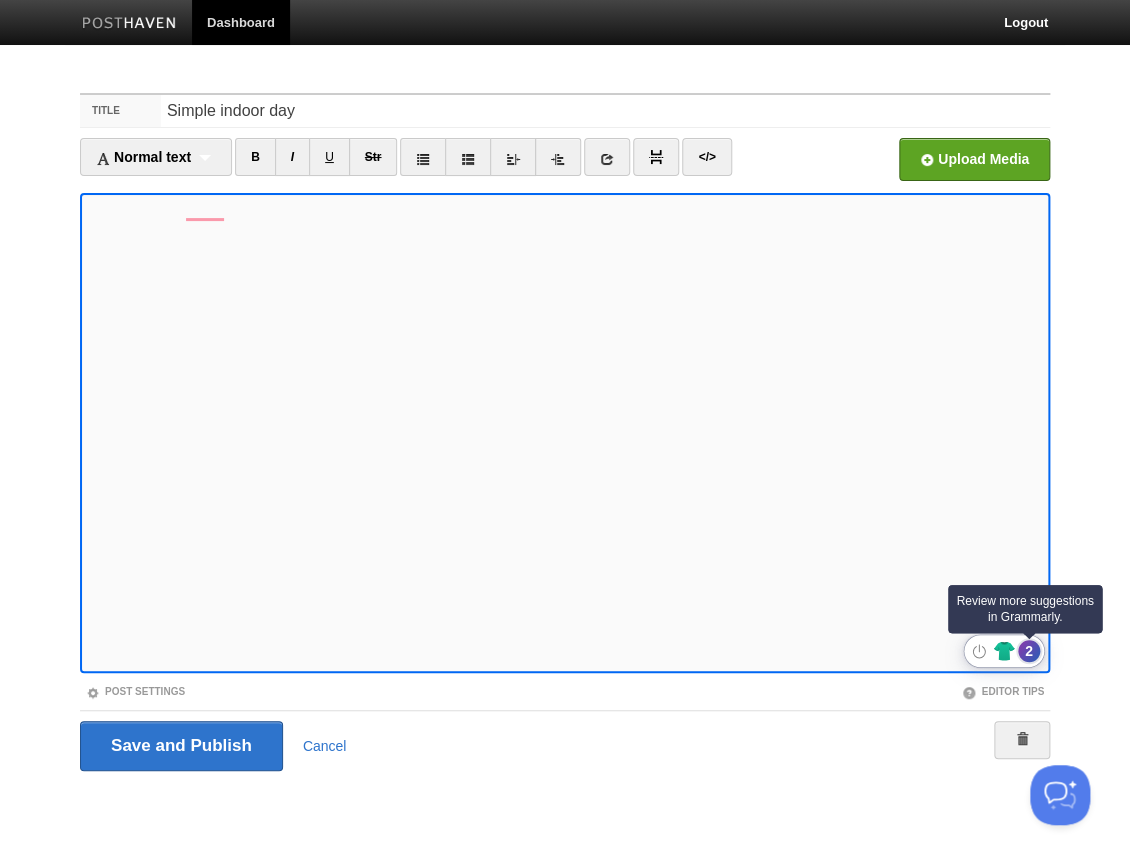 click on "2" 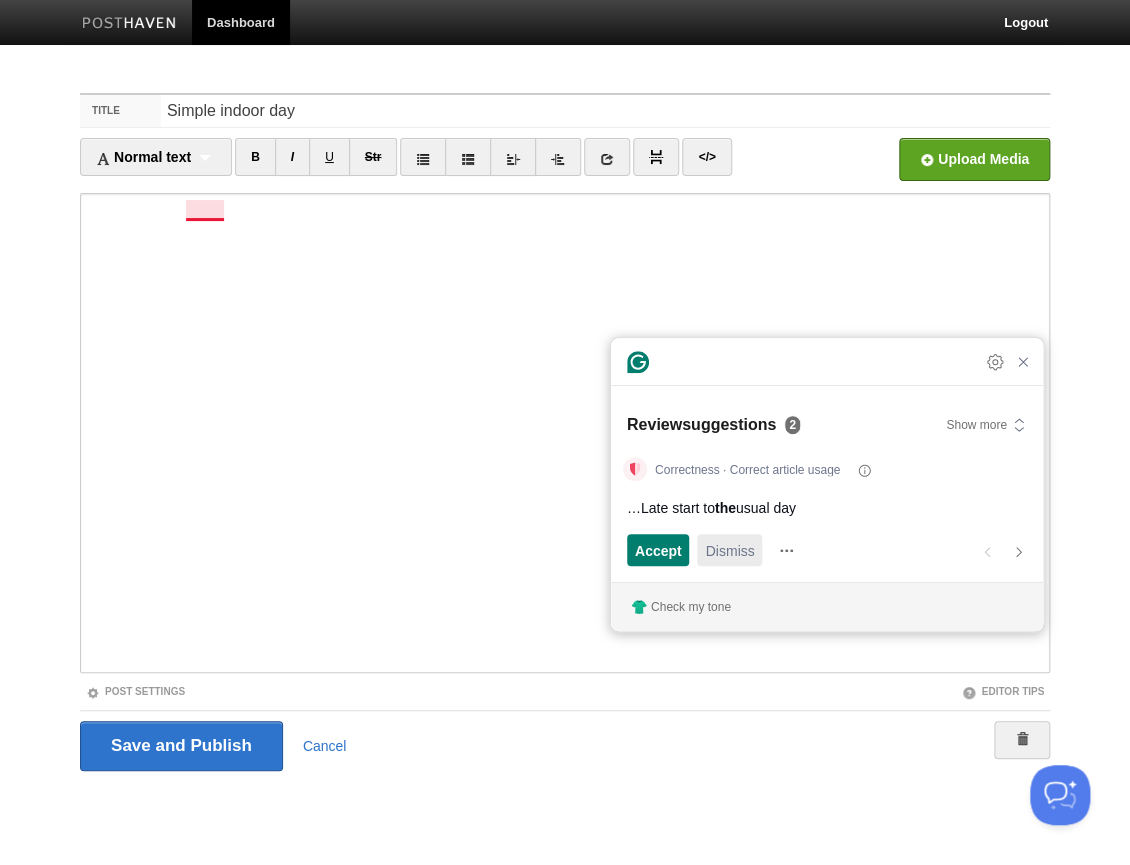 click on "Dismiss" at bounding box center [729, 550] 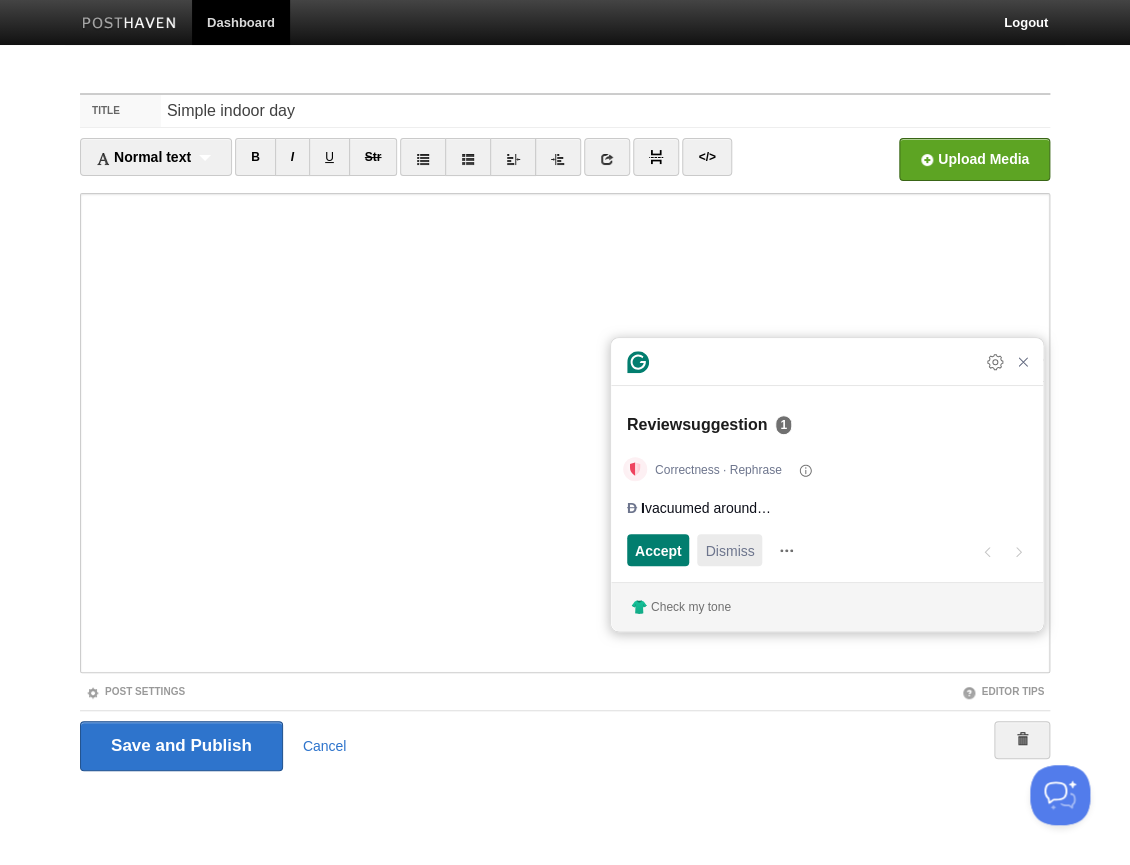 click on "Dismiss" at bounding box center (729, 550) 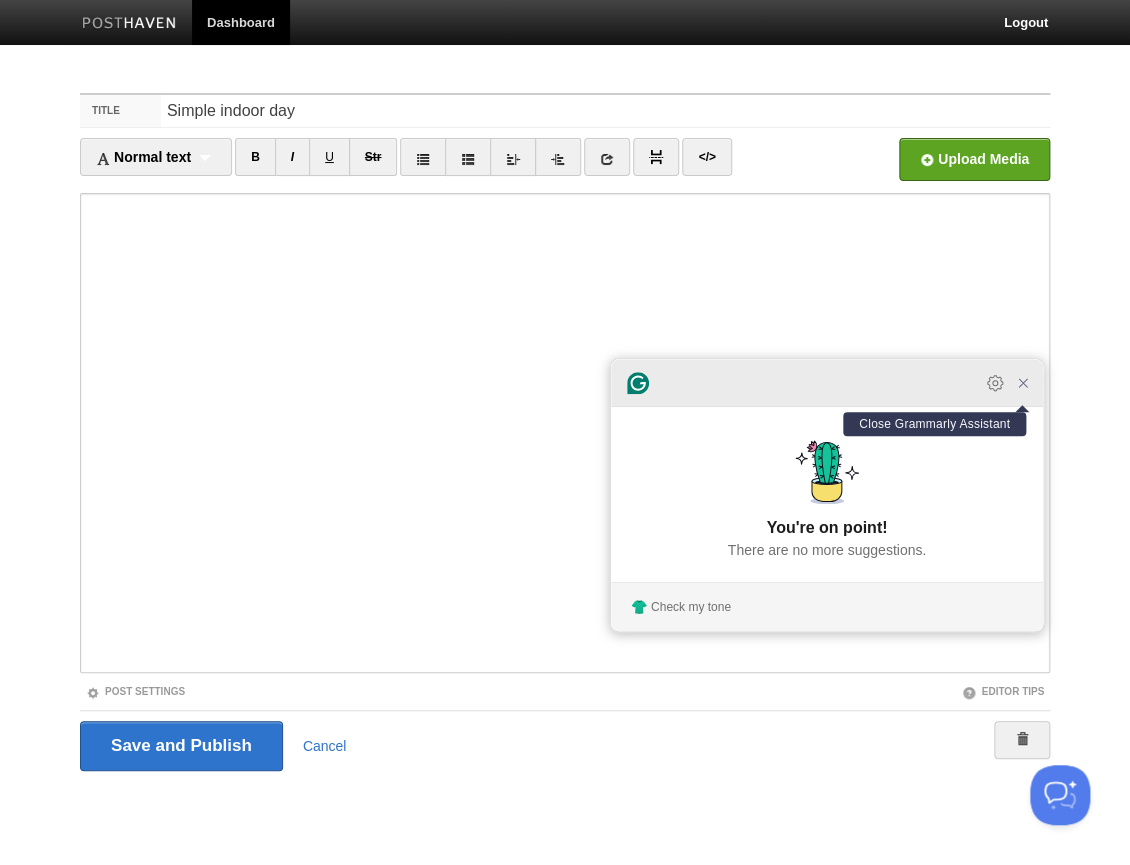 click 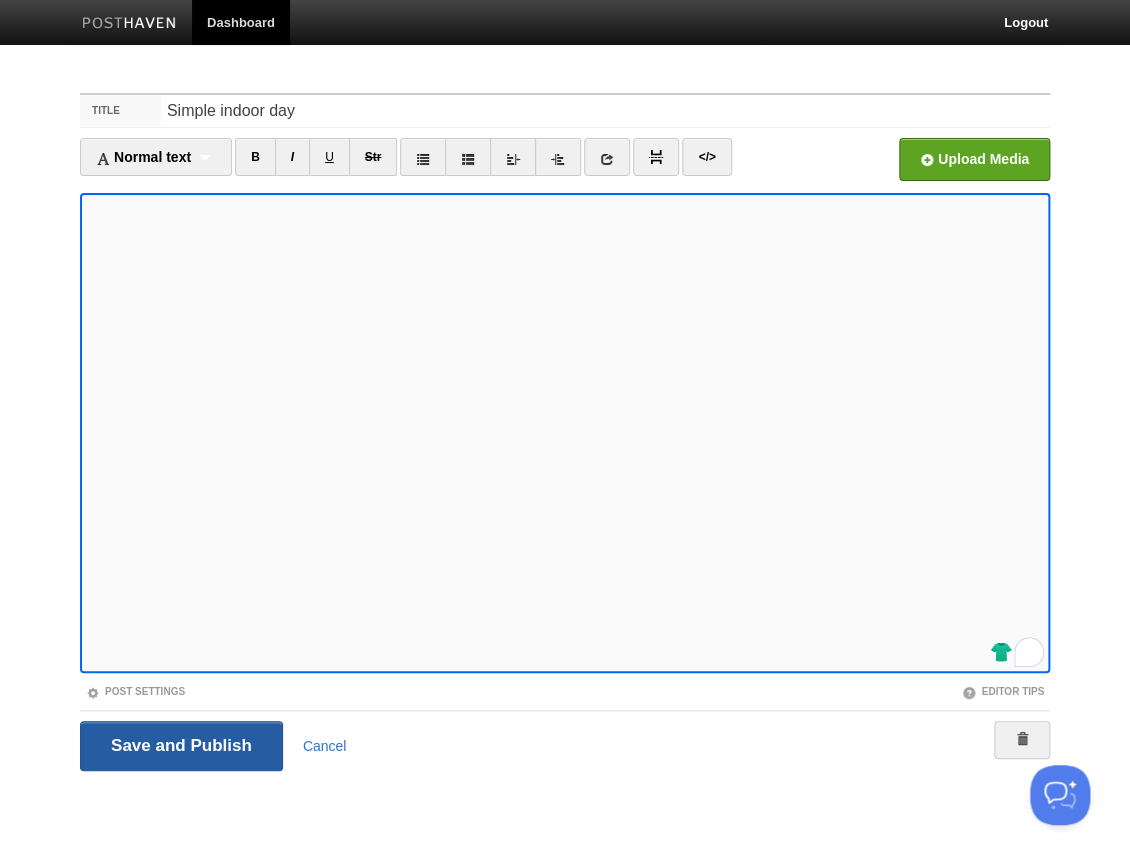 click on "Save and Publish" at bounding box center [181, 746] 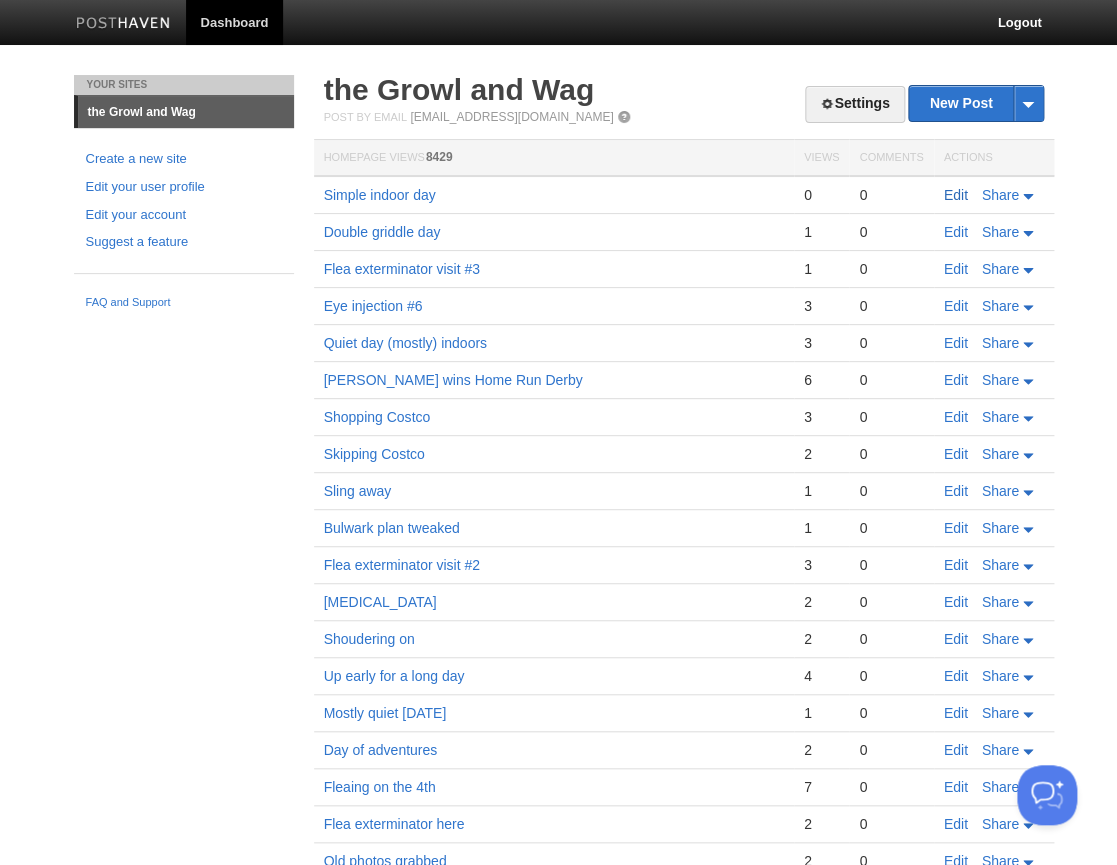 click on "Edit" at bounding box center [956, 195] 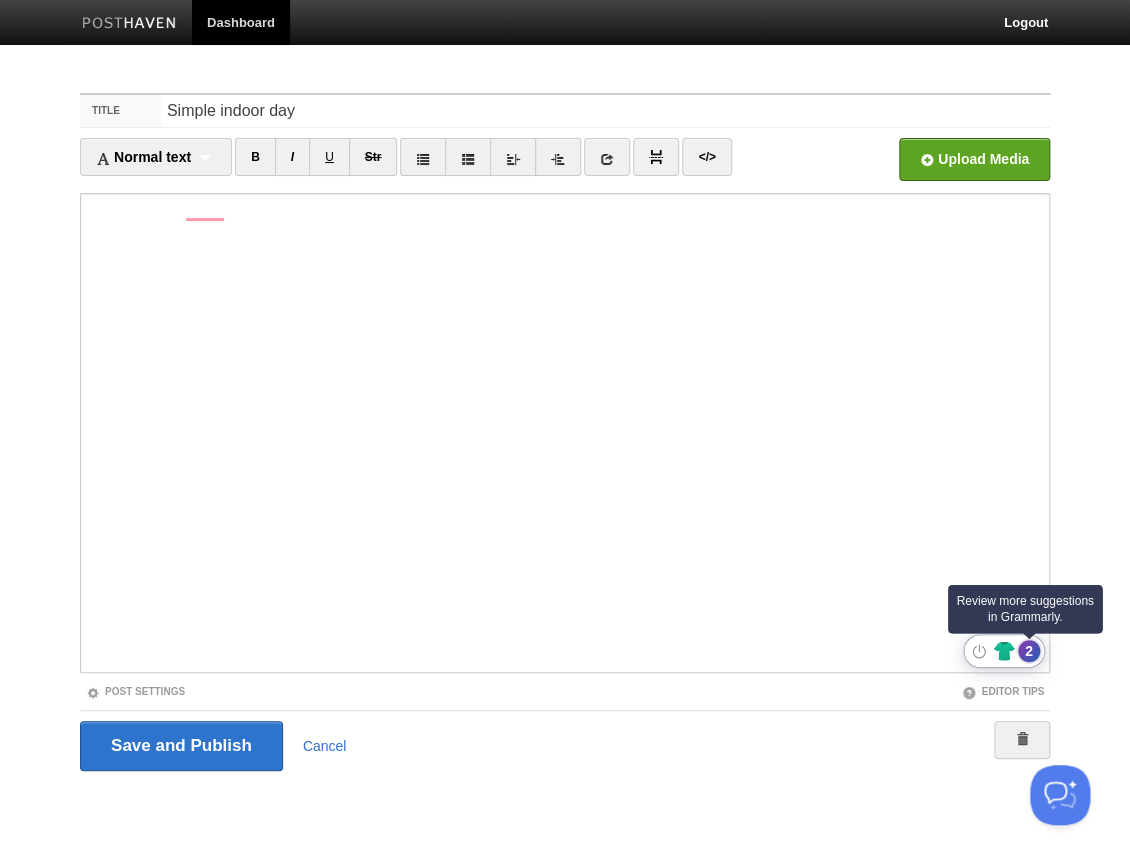 click on "2" 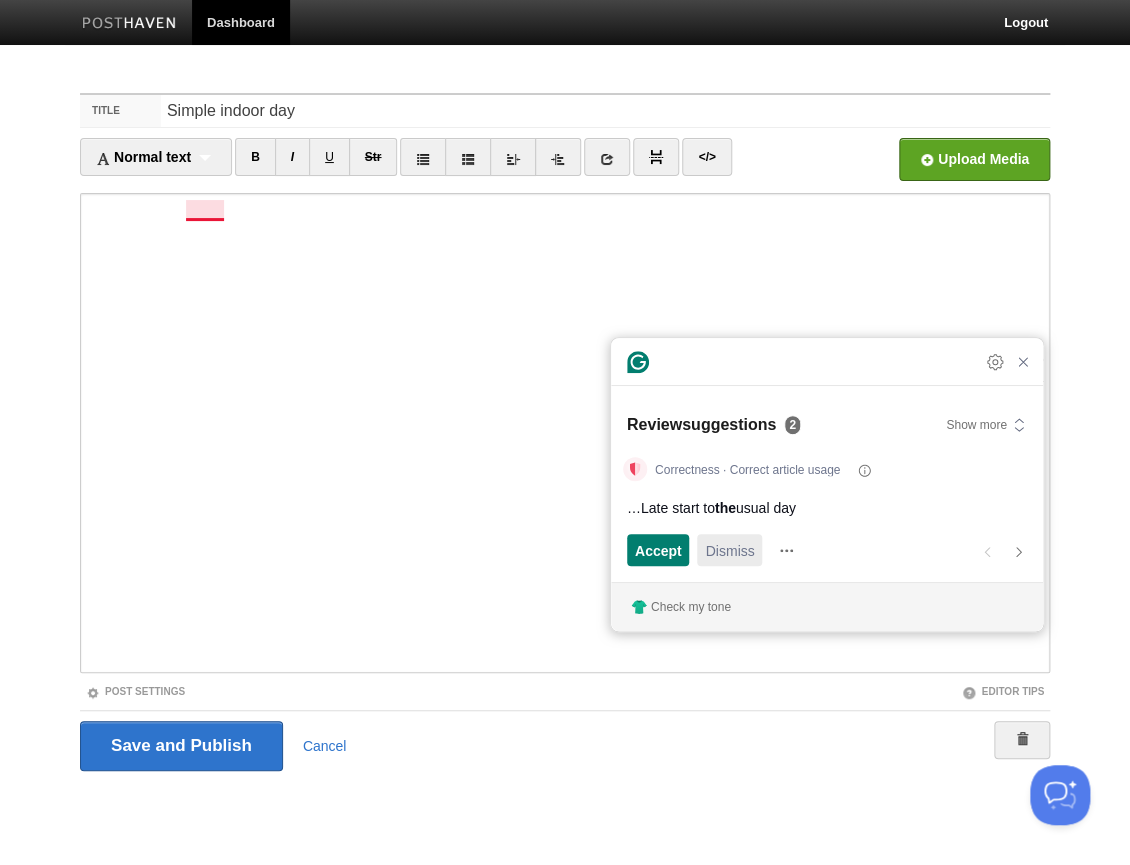 click on "Dismiss" at bounding box center [729, 550] 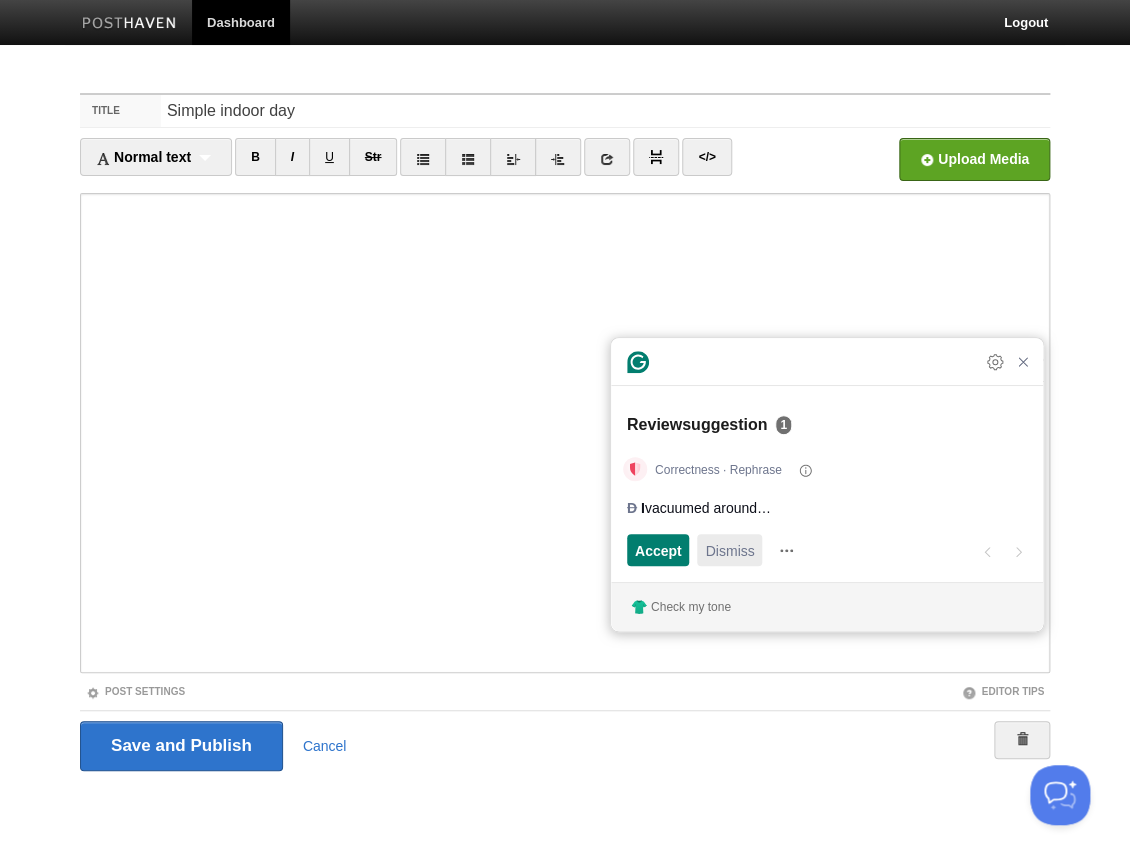 click on "Dismiss" at bounding box center [729, 550] 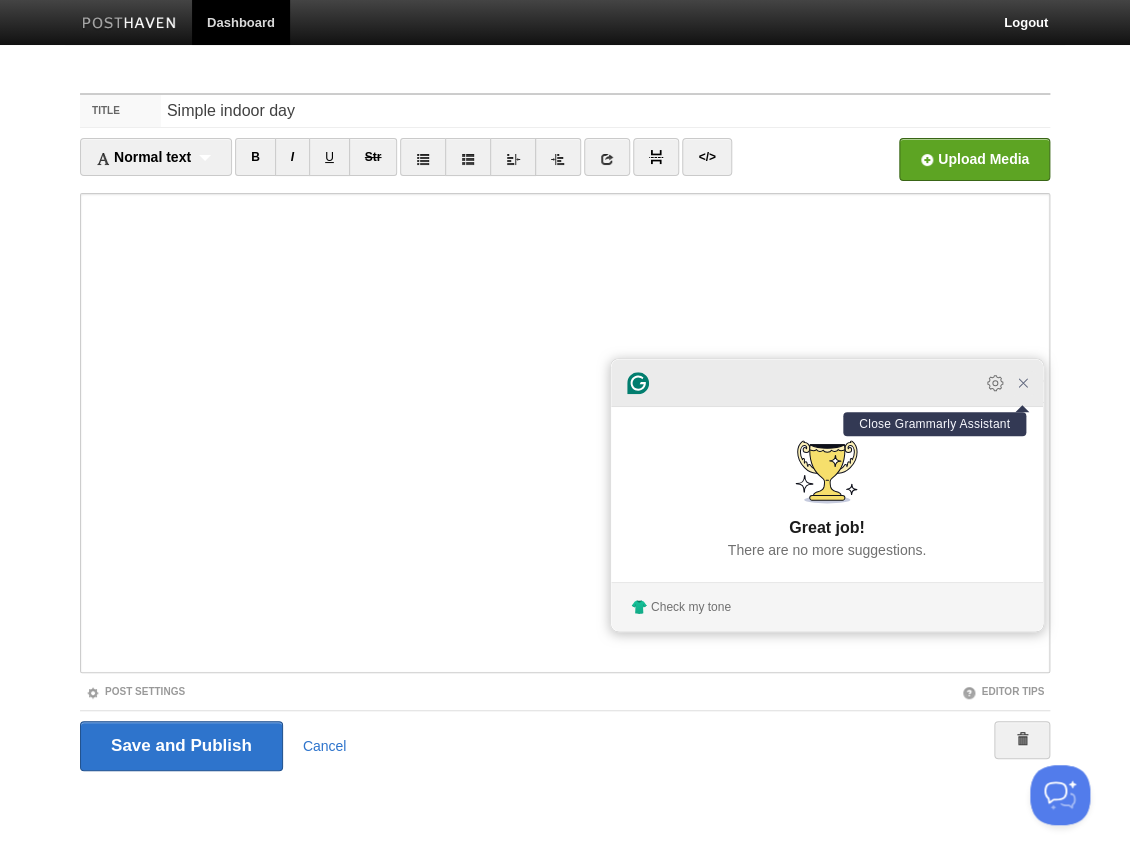 click 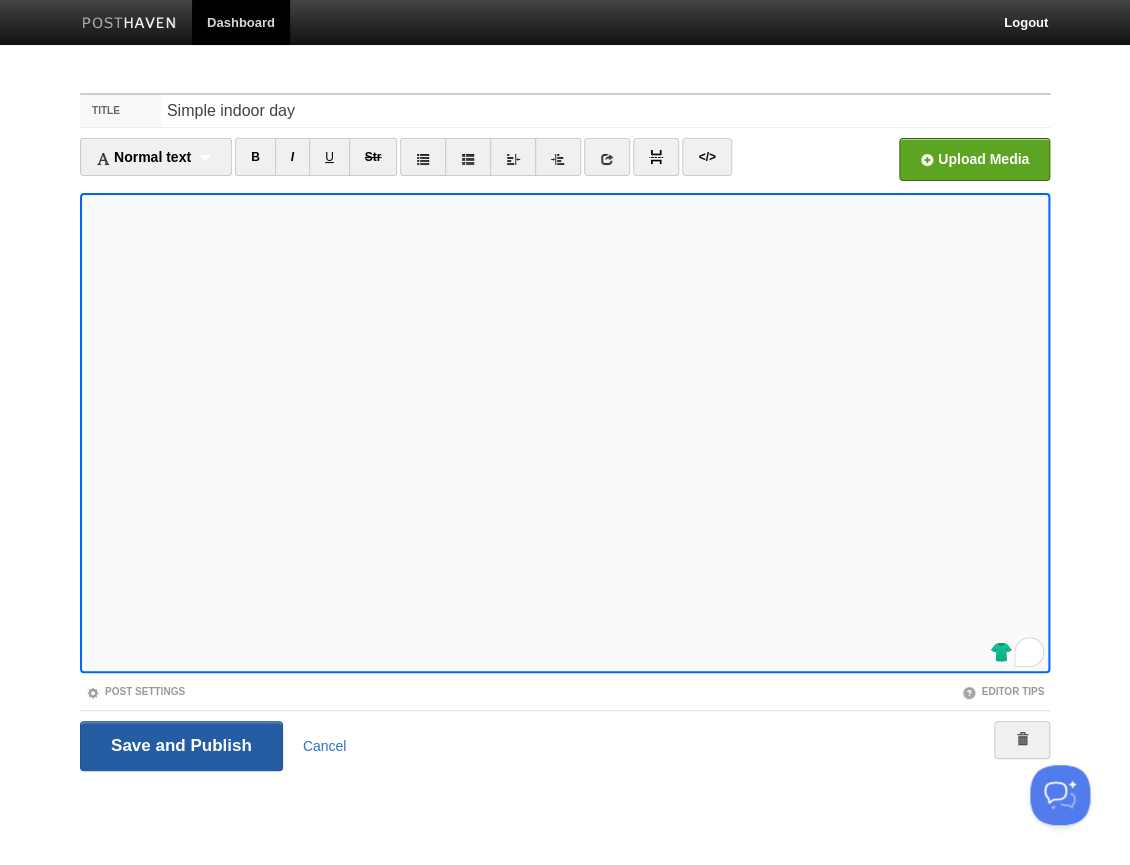 click on "Save and Publish" at bounding box center [181, 746] 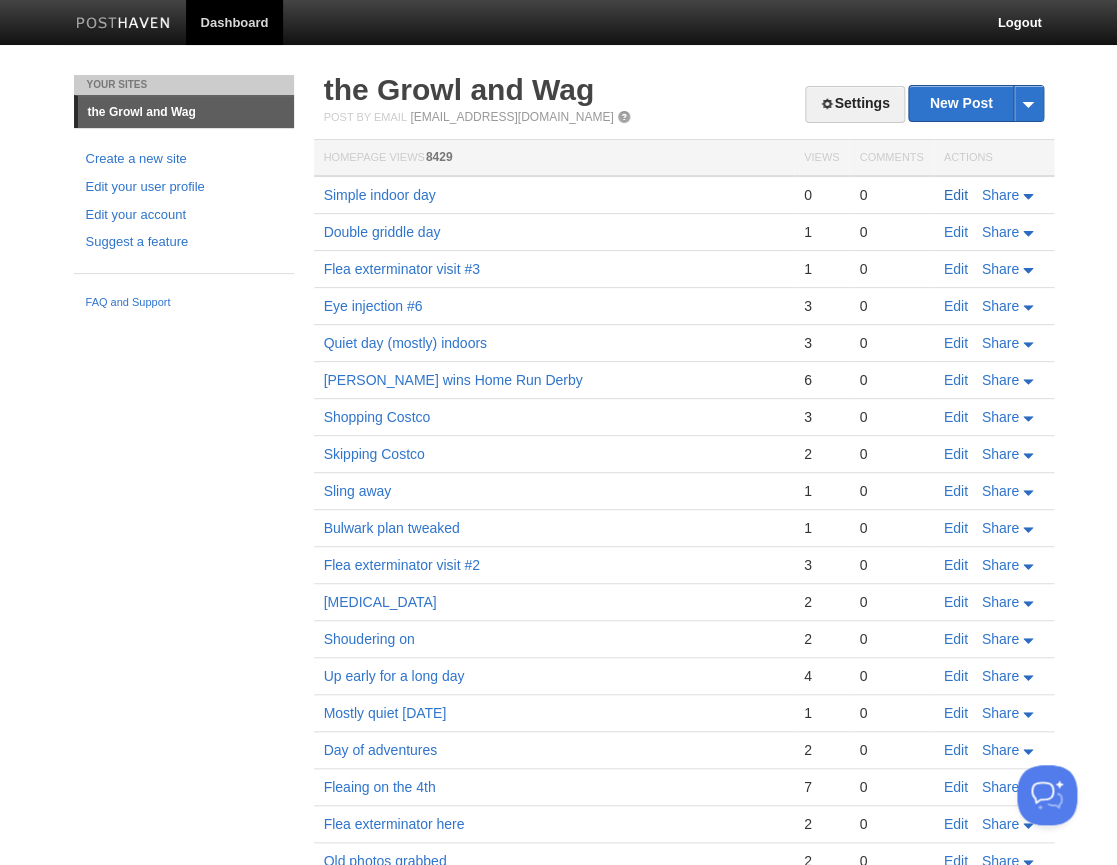 click on "Edit" at bounding box center [956, 195] 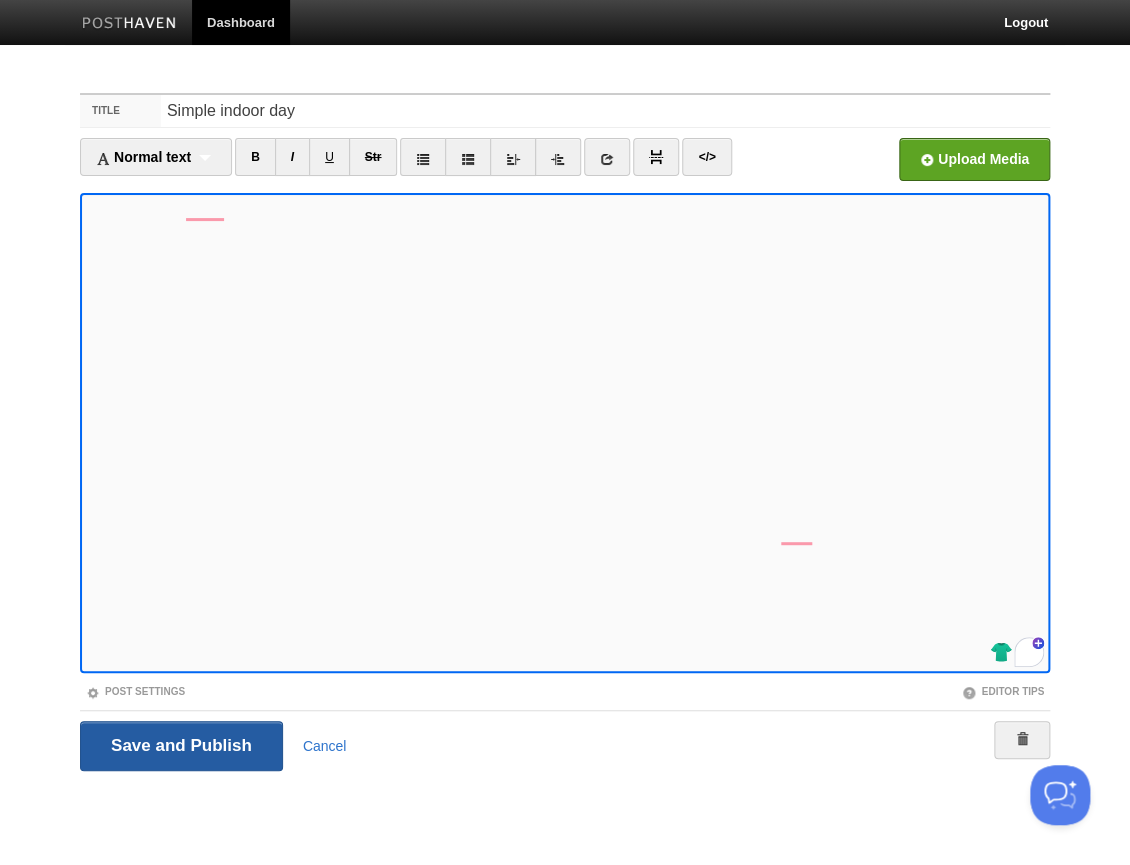 click on "Save and Publish" at bounding box center [181, 746] 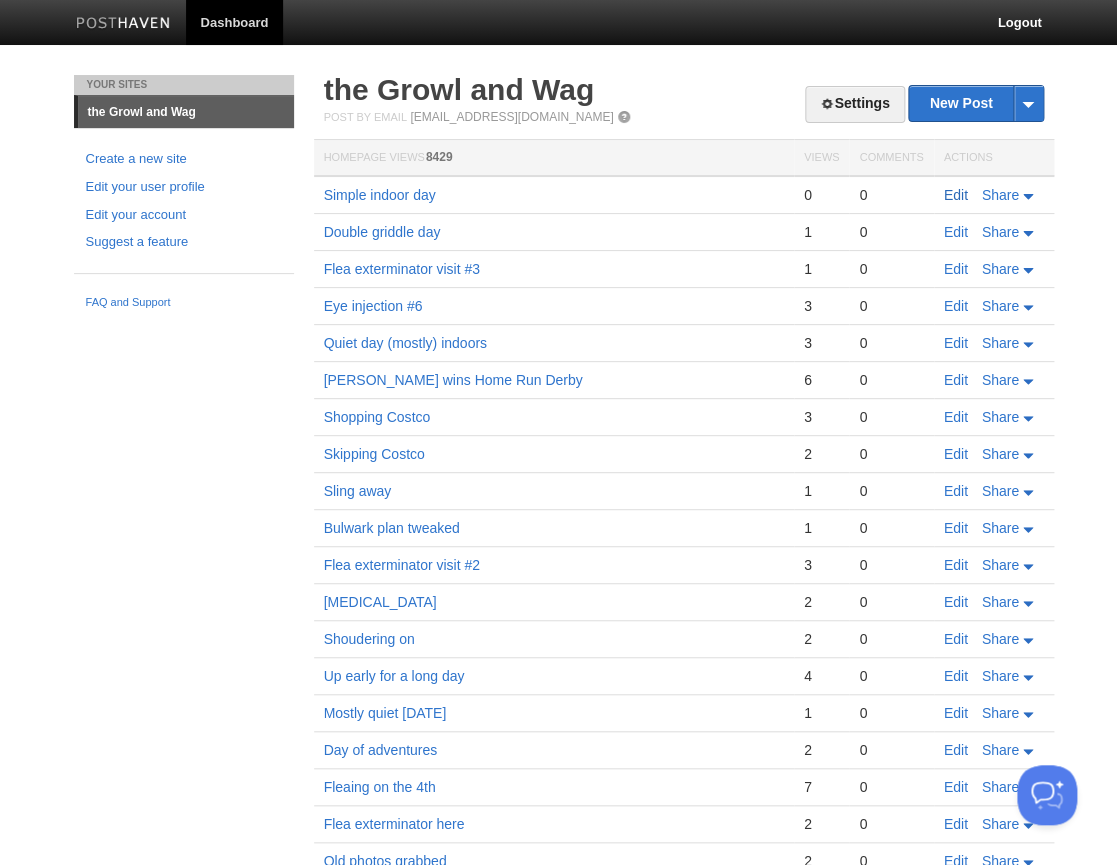 click on "Edit" at bounding box center [956, 195] 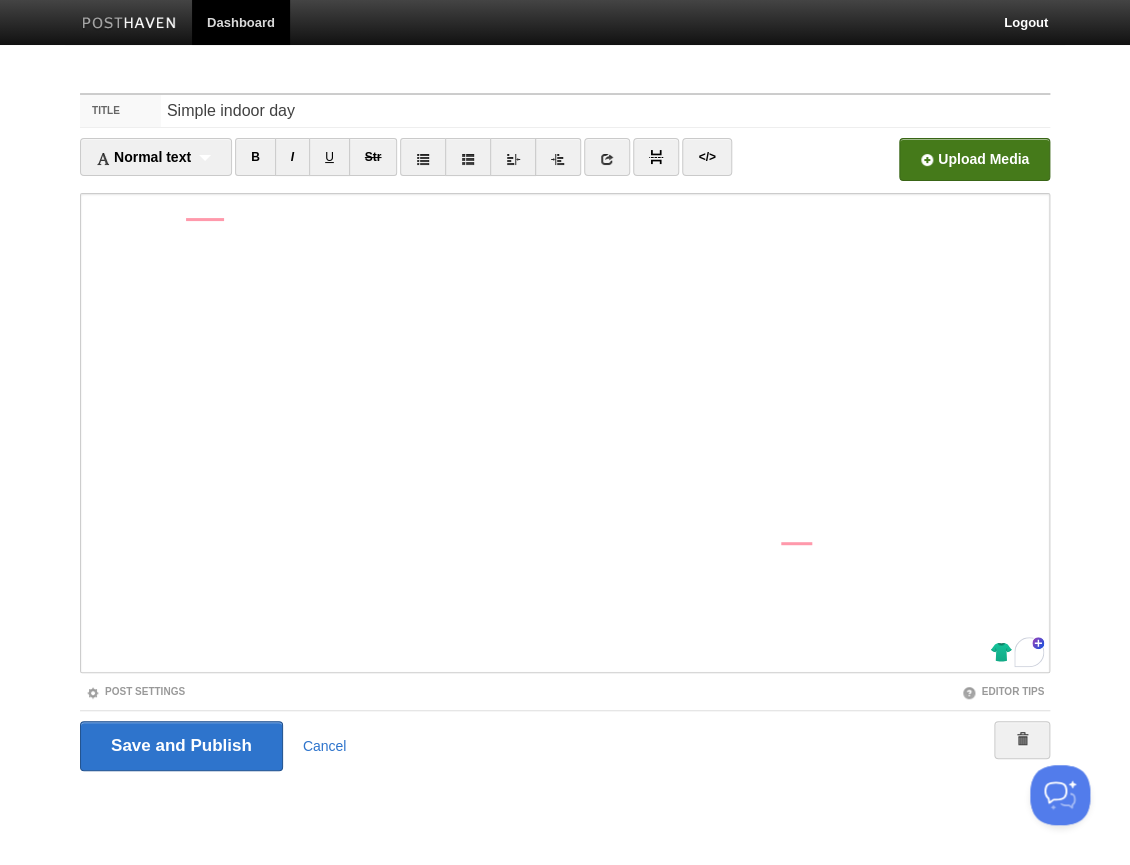 click at bounding box center [371, 165] 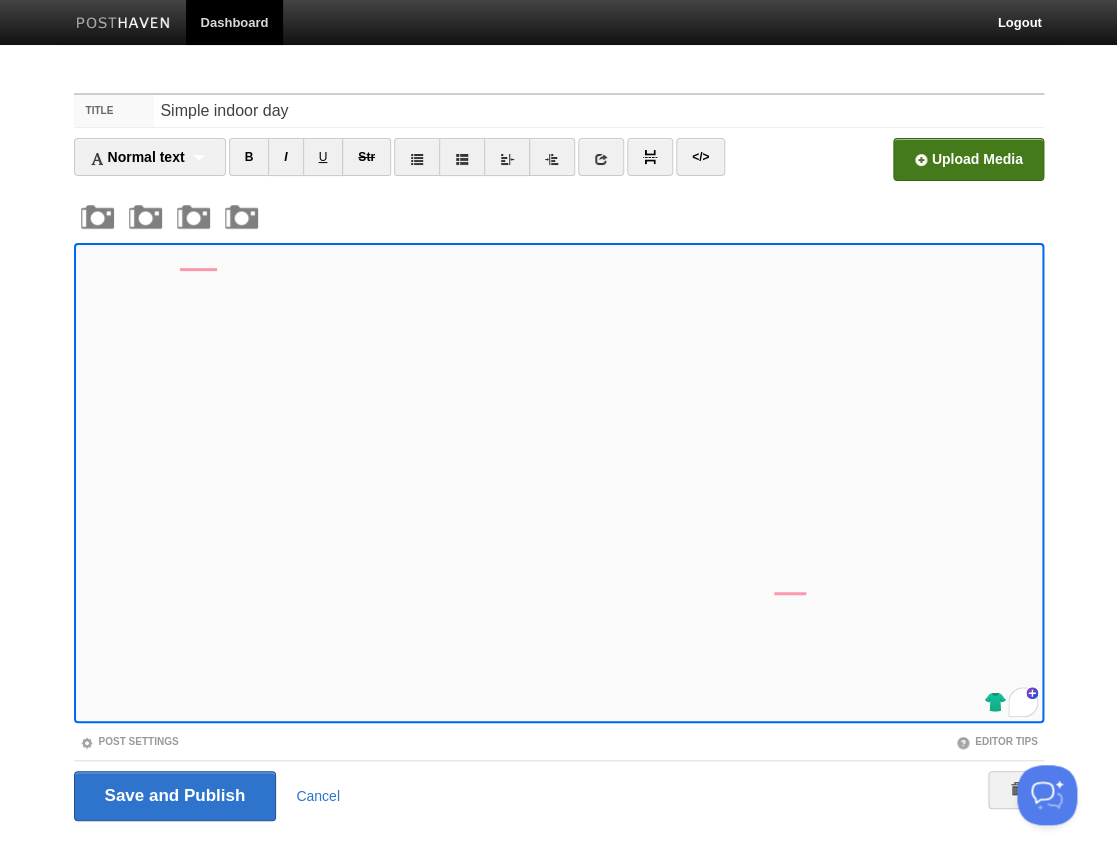scroll, scrollTop: 58, scrollLeft: 0, axis: vertical 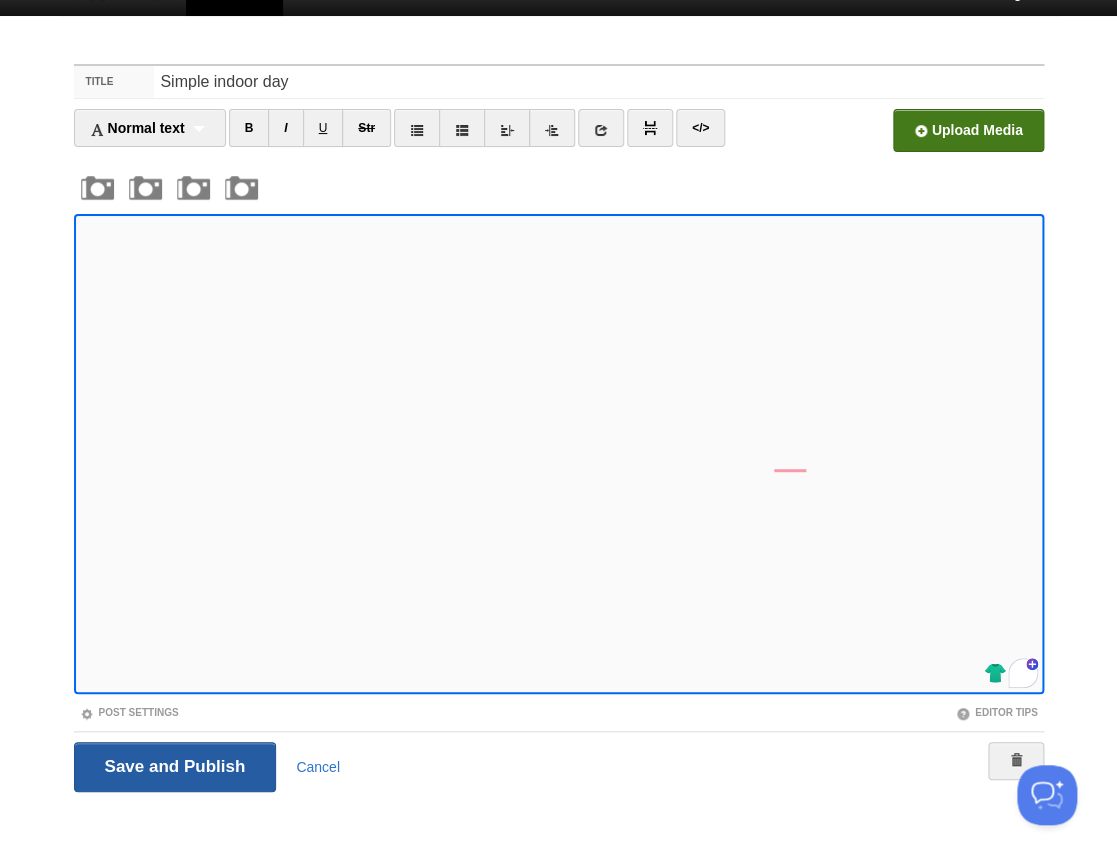 click on "Save and Publish" at bounding box center [175, 767] 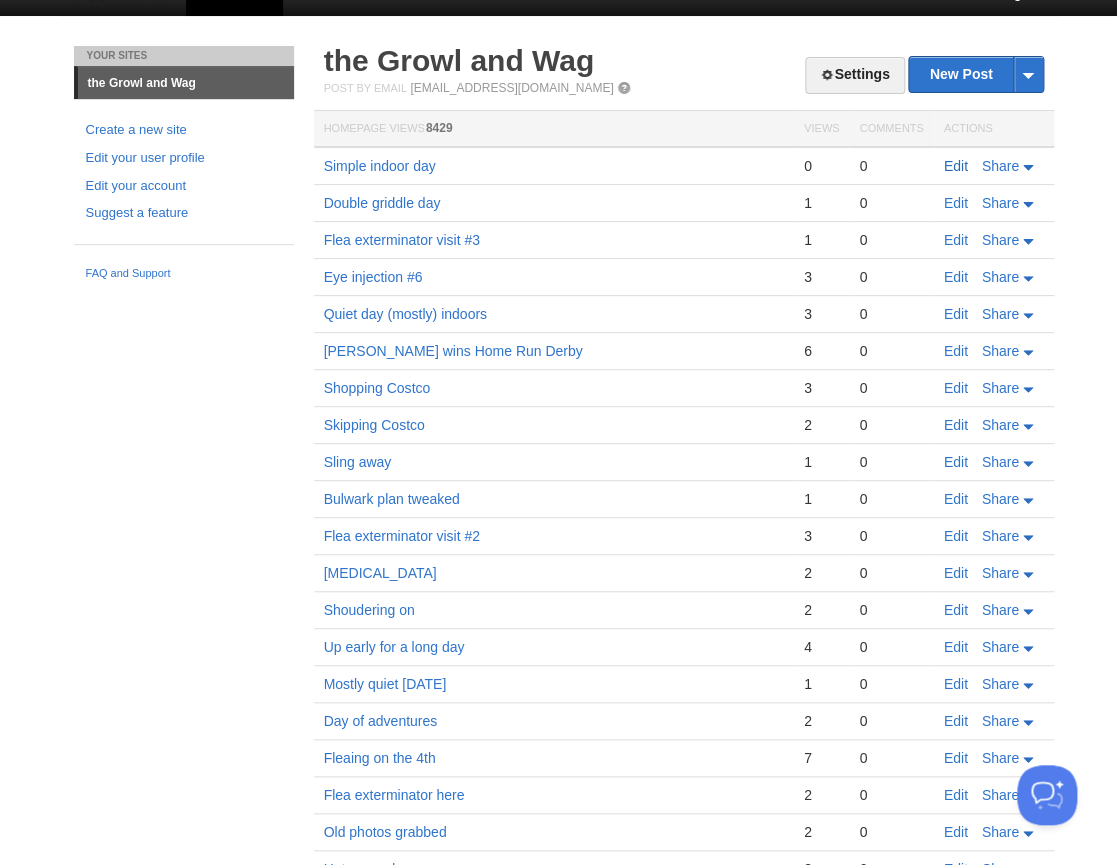 click on "Edit" at bounding box center (956, 166) 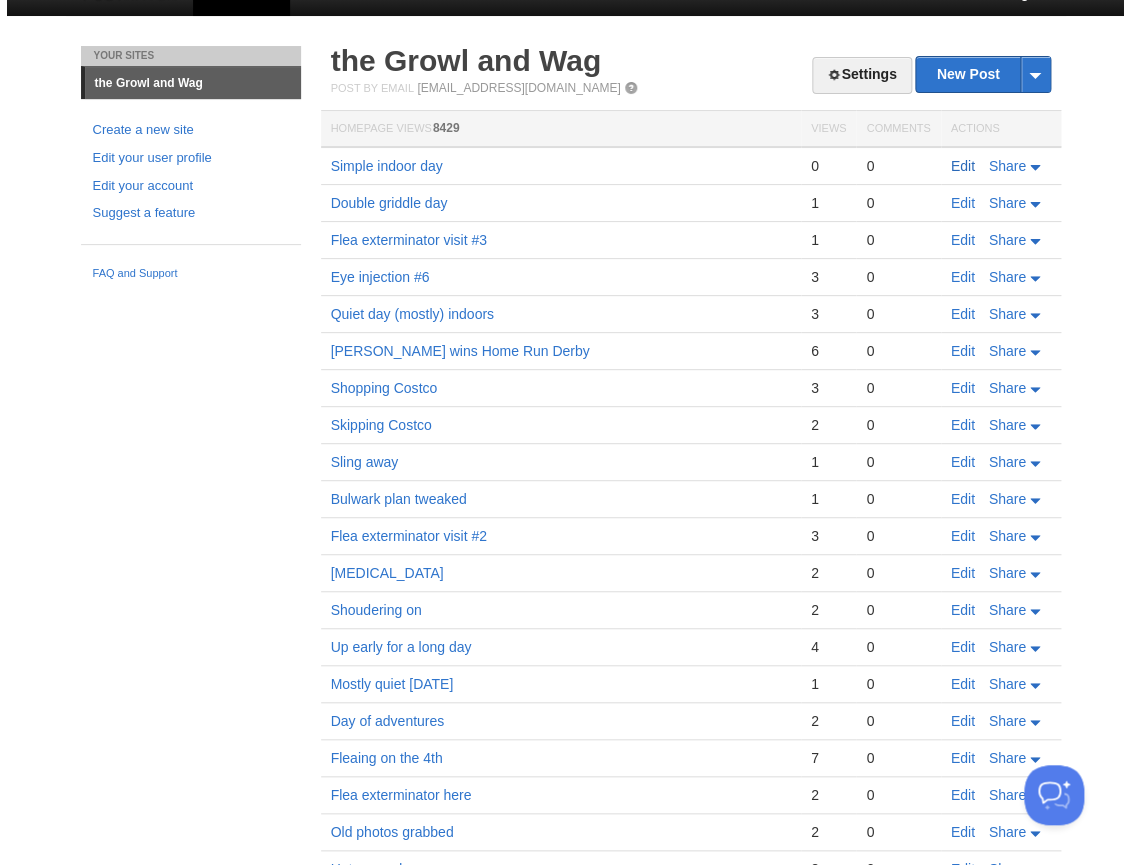 scroll, scrollTop: 0, scrollLeft: 0, axis: both 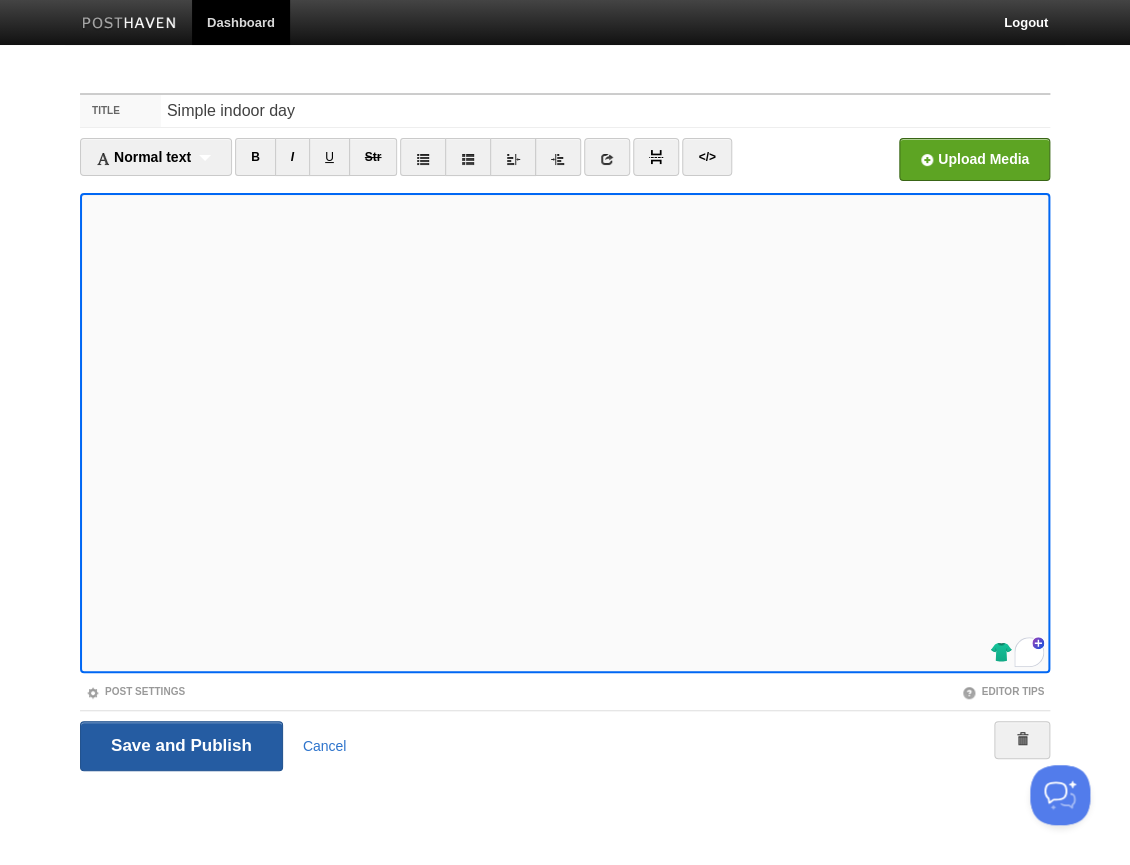 click on "Save and Publish" at bounding box center [181, 746] 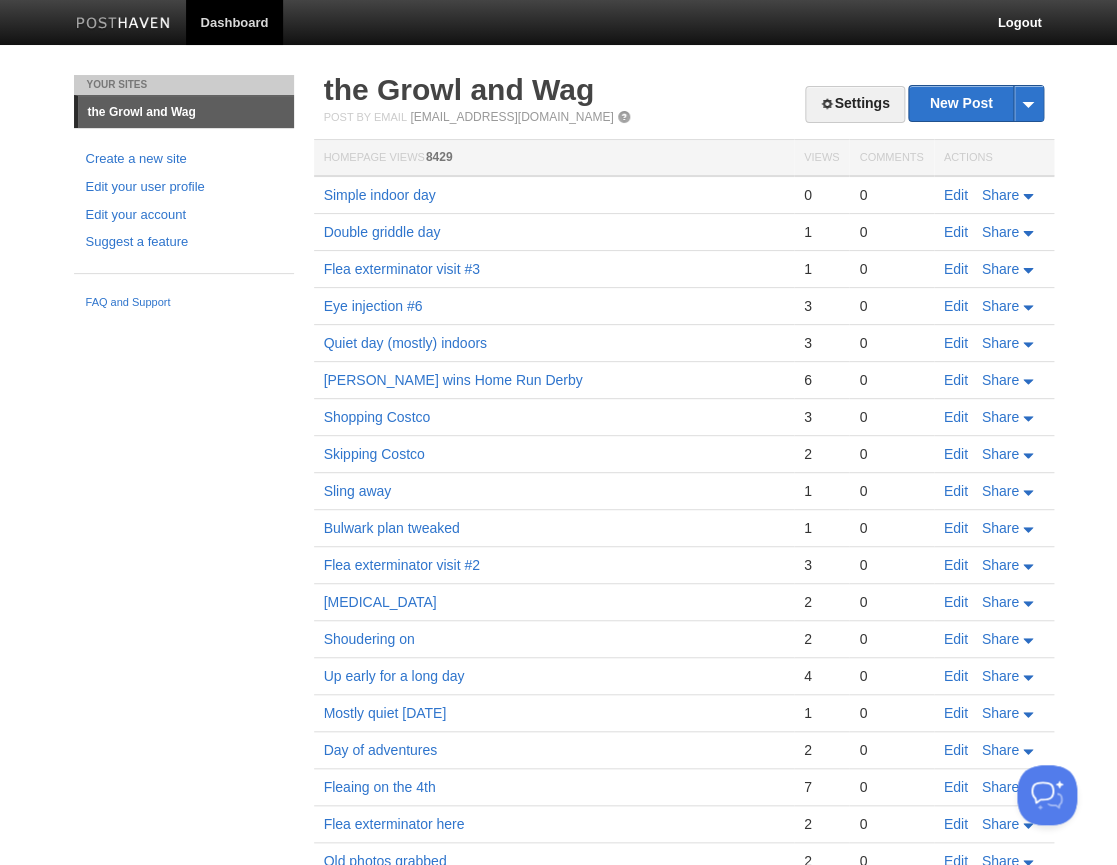 click on "Edit" at bounding box center [956, 195] 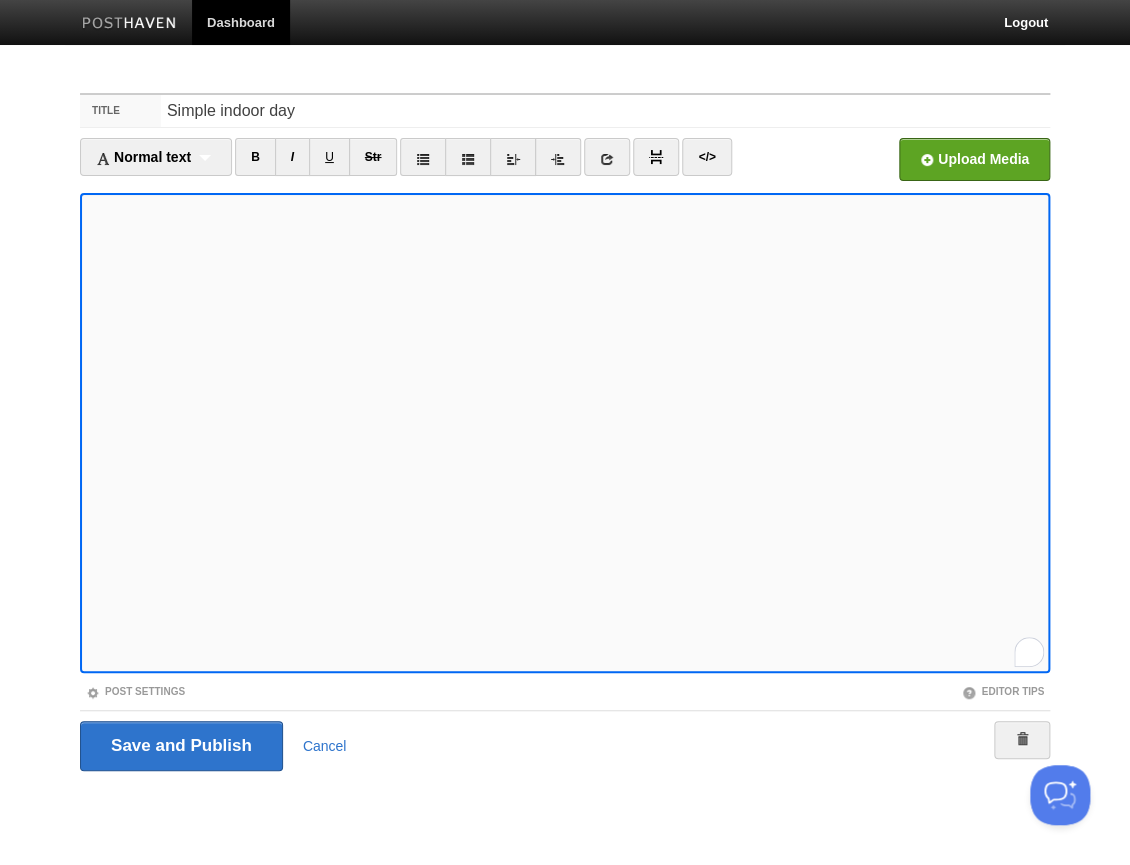 scroll, scrollTop: 114, scrollLeft: 0, axis: vertical 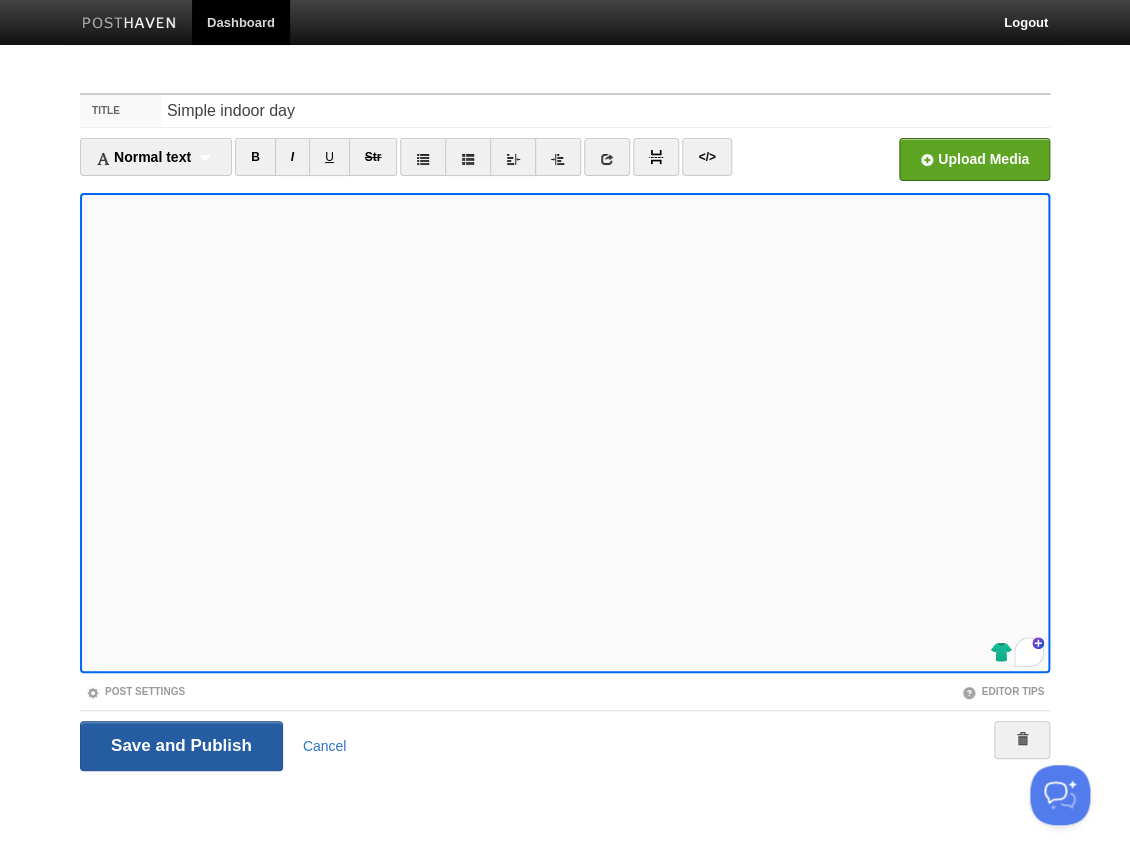 click on "Save and Publish" at bounding box center (181, 746) 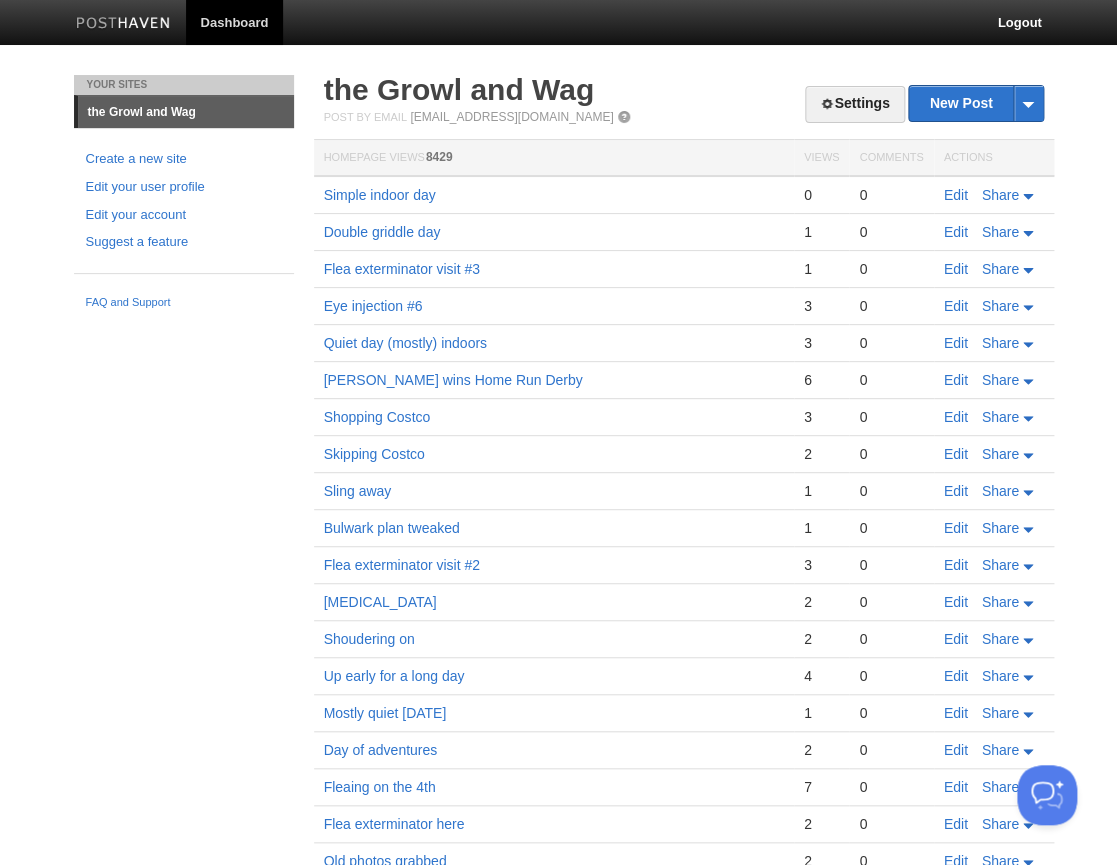 click on "Edit
Share" at bounding box center (994, 195) 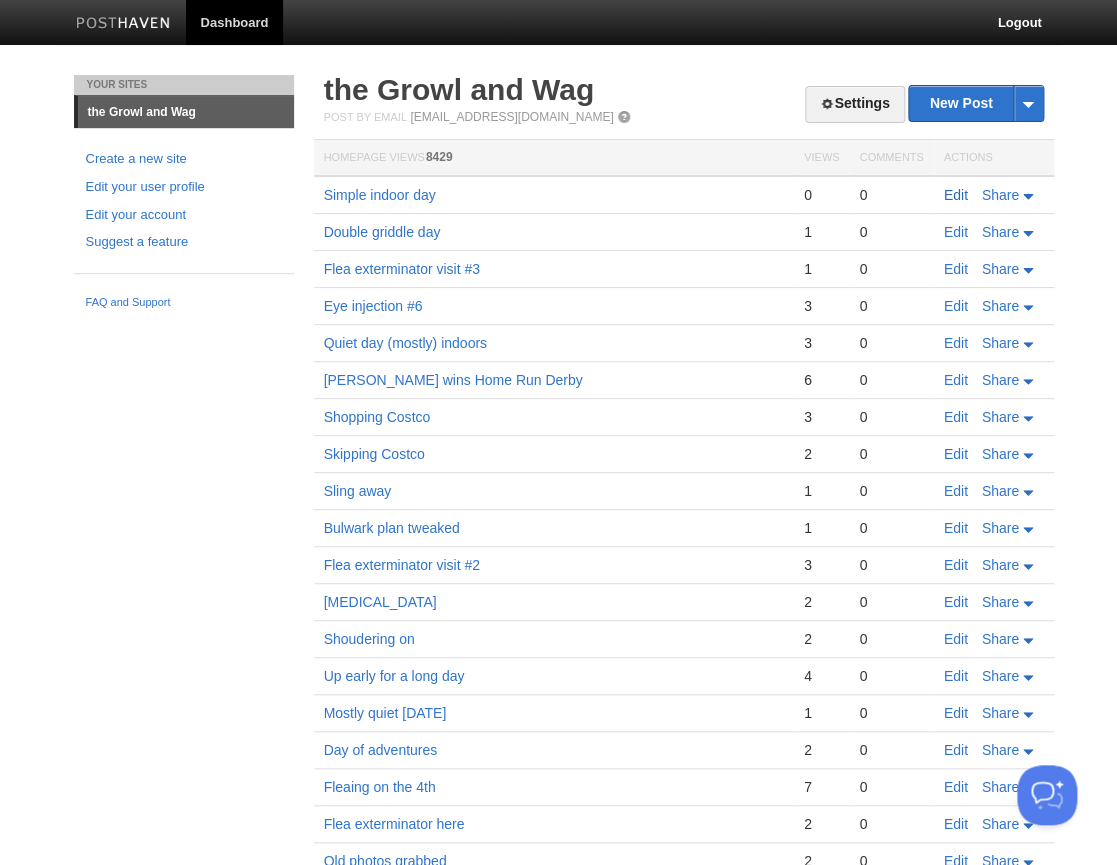 click on "Edit" at bounding box center [956, 195] 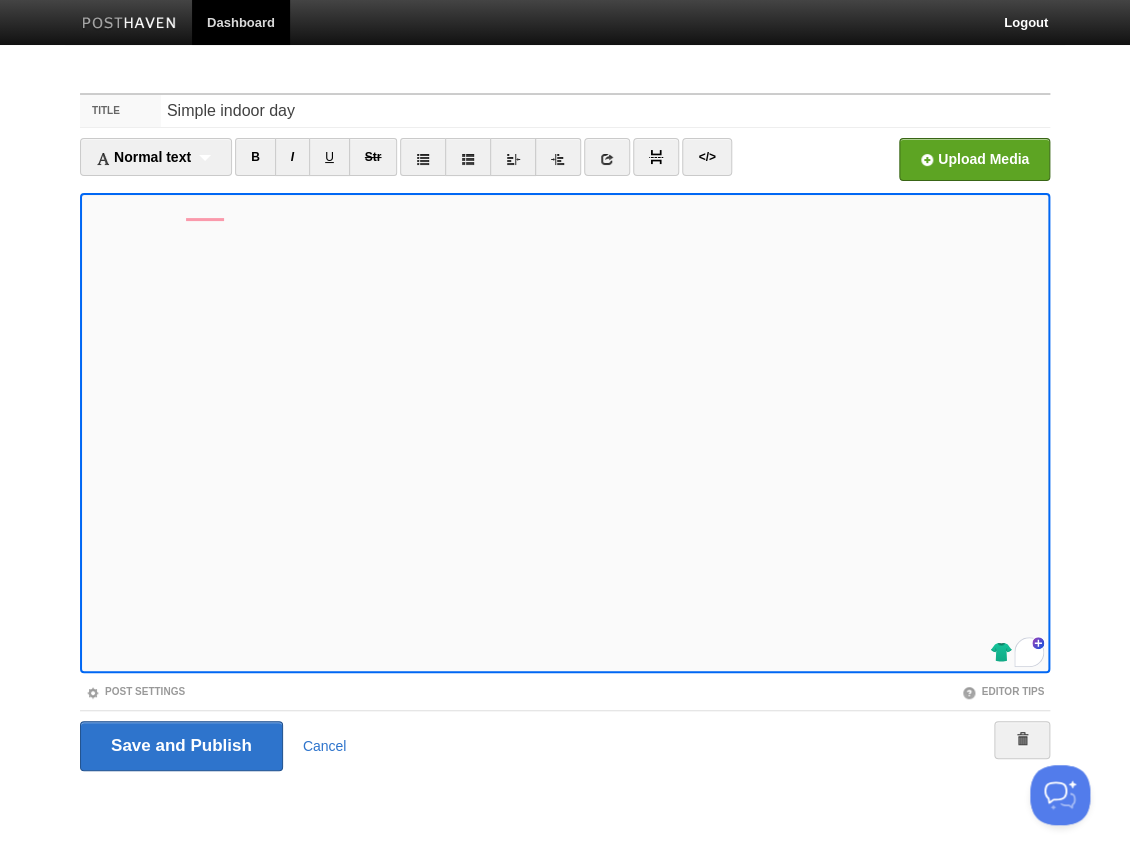 scroll, scrollTop: 134, scrollLeft: 0, axis: vertical 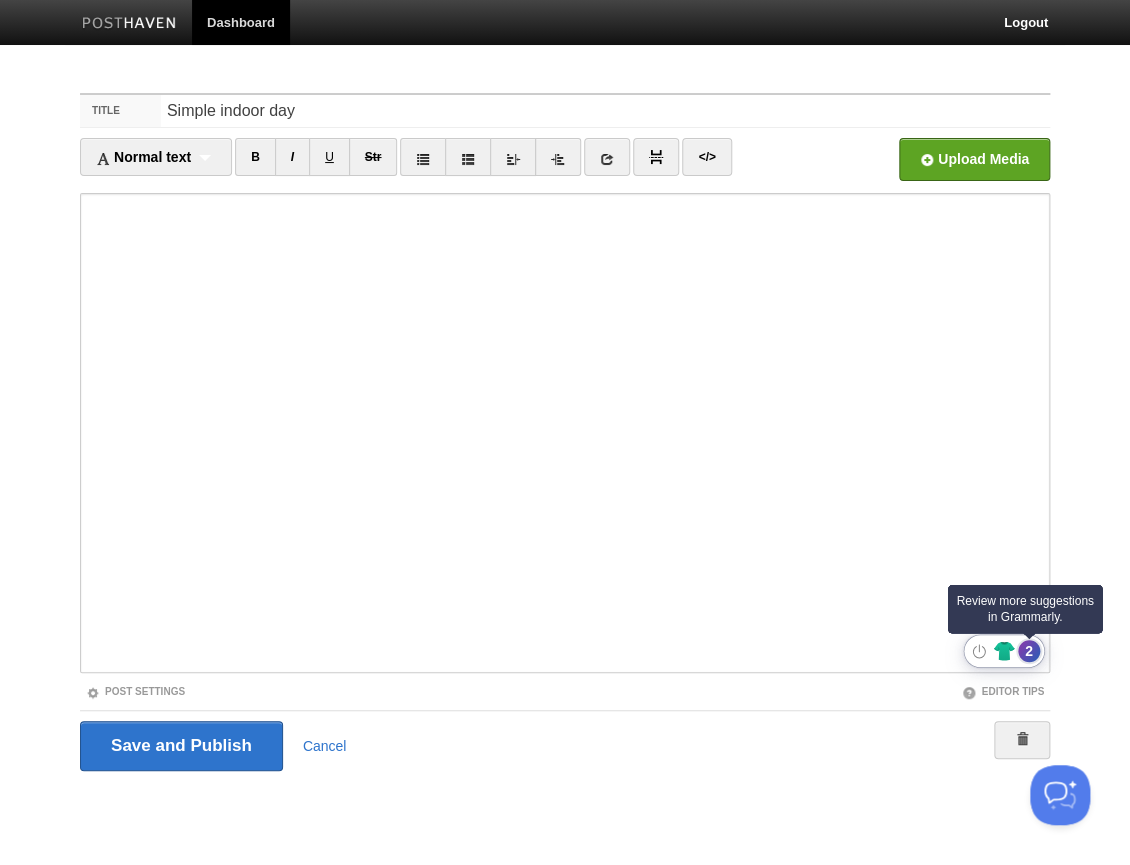click on "2" 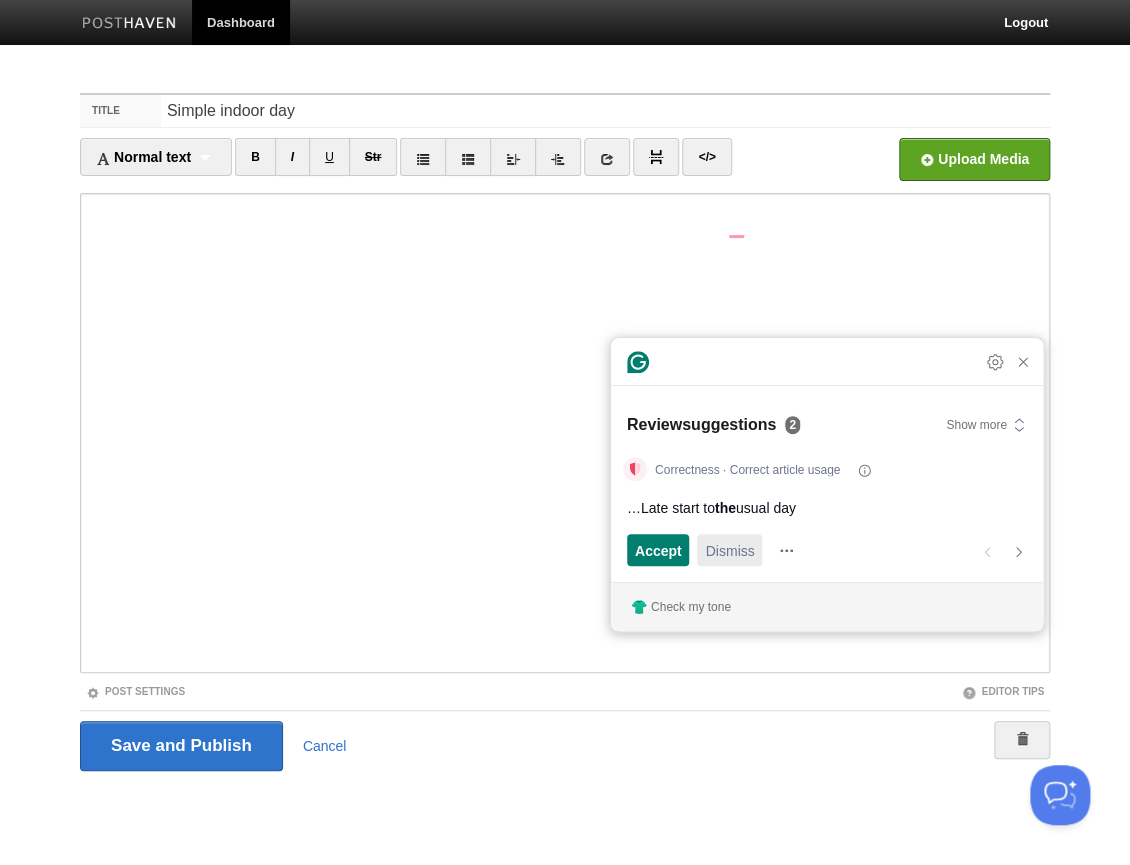 click on "Dismiss" at bounding box center [729, 550] 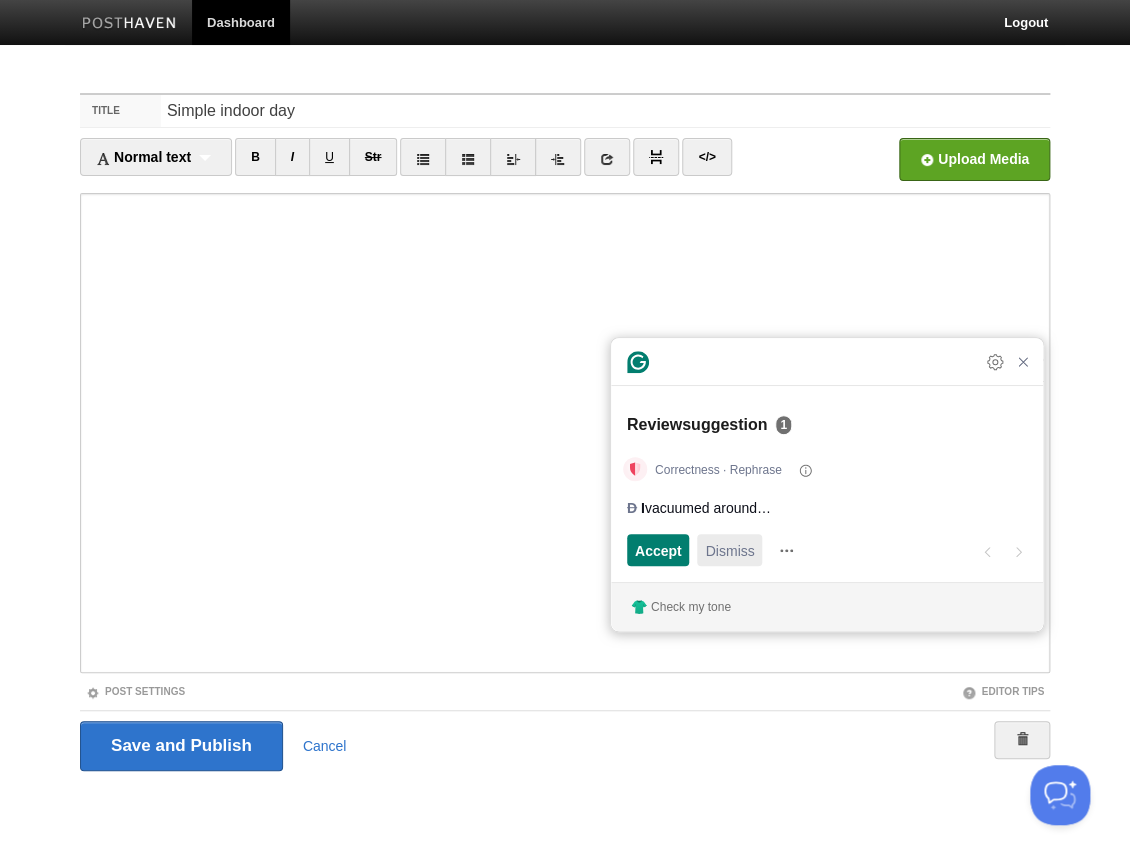 click on "Dismiss" at bounding box center (729, 550) 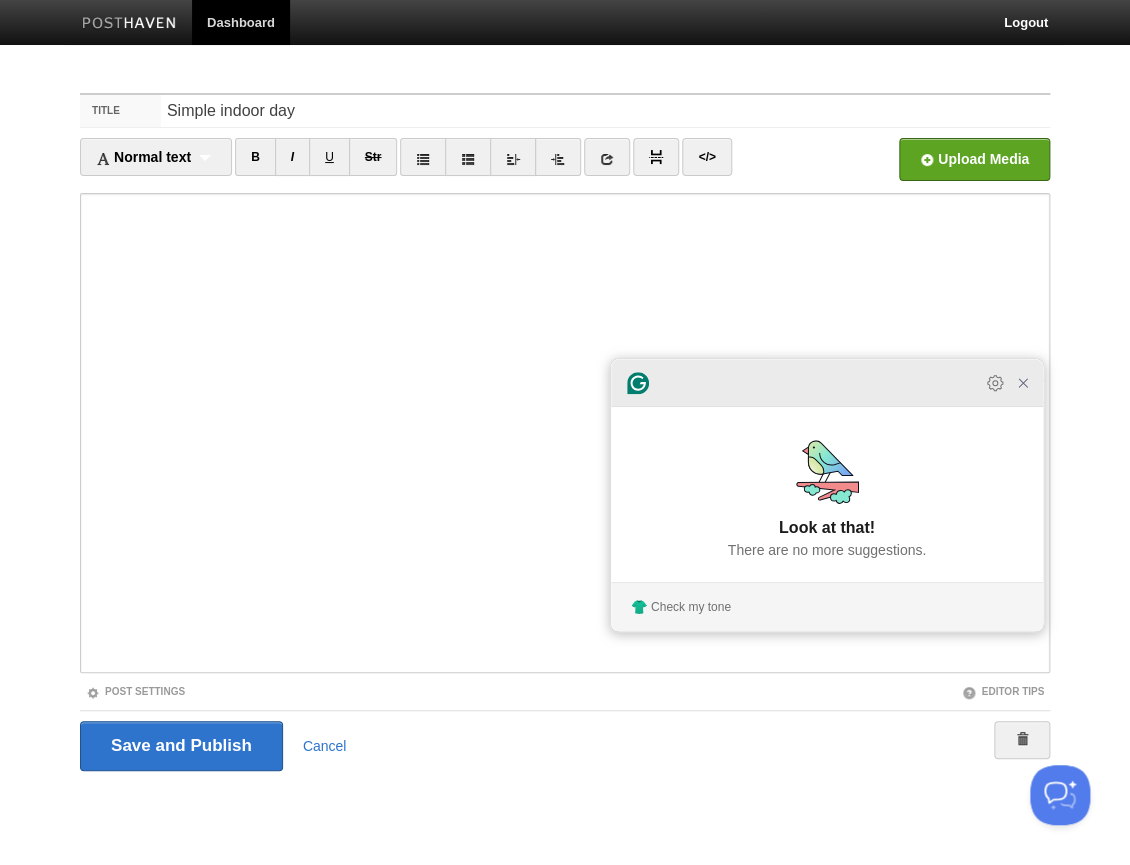 click 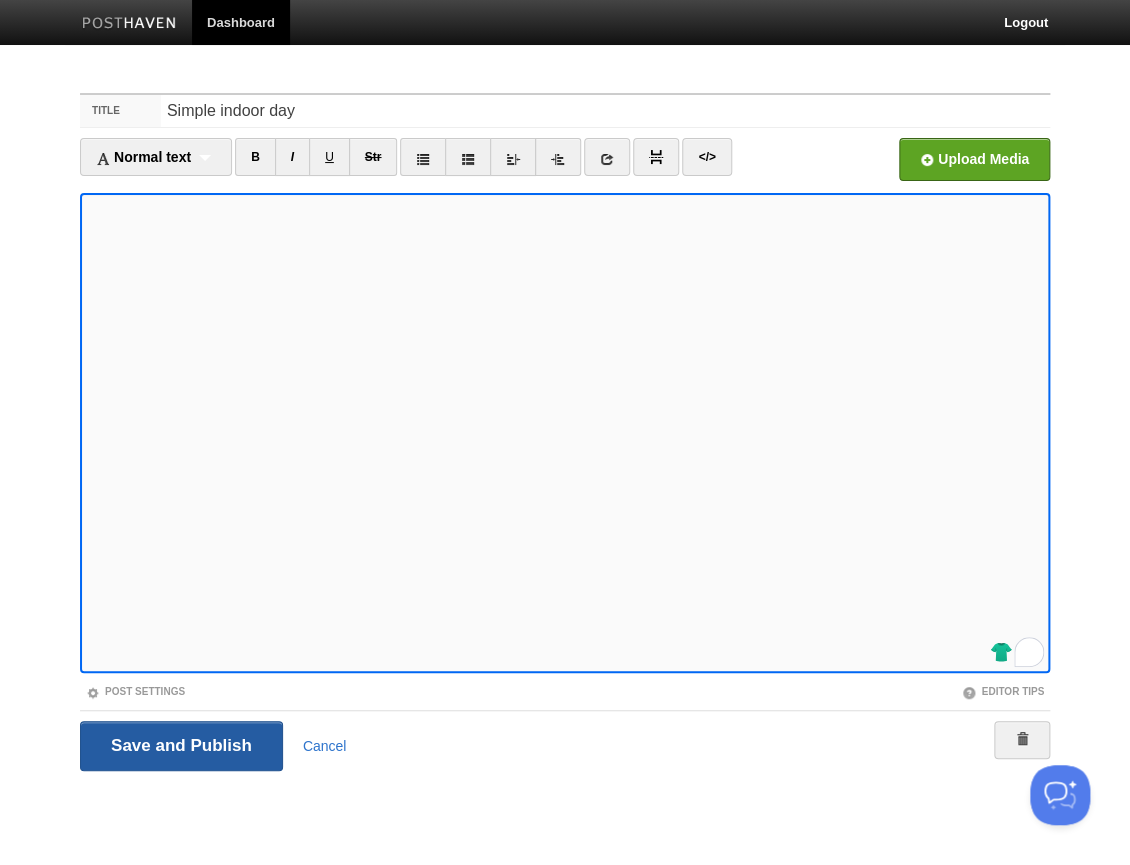 click on "Save and Publish" at bounding box center [181, 746] 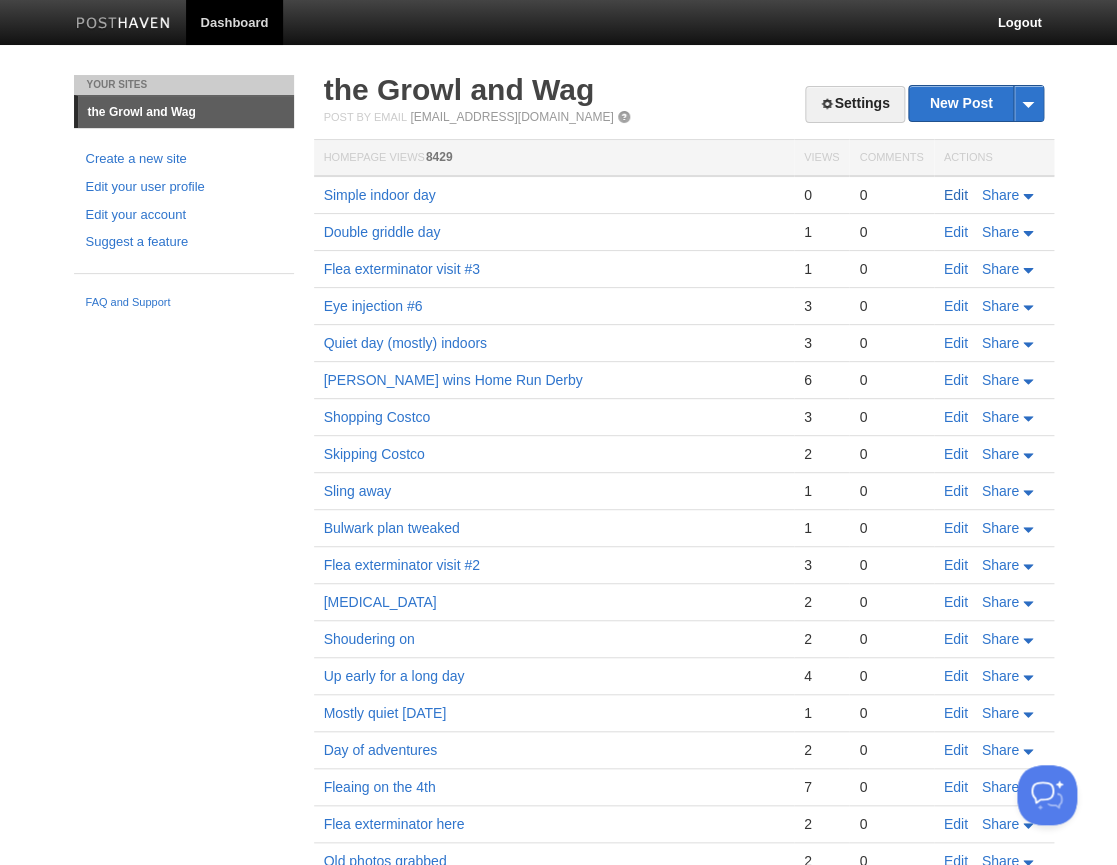 click on "Edit" at bounding box center (956, 195) 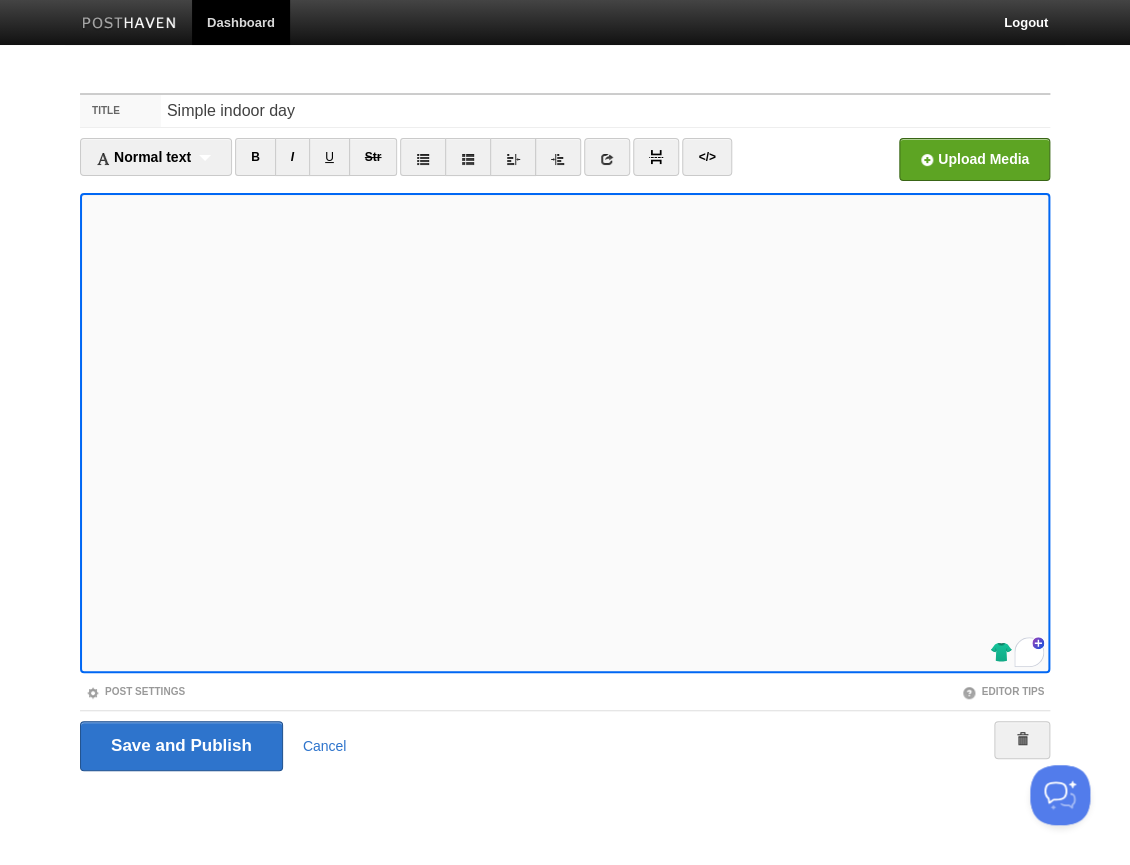 scroll, scrollTop: 134, scrollLeft: 0, axis: vertical 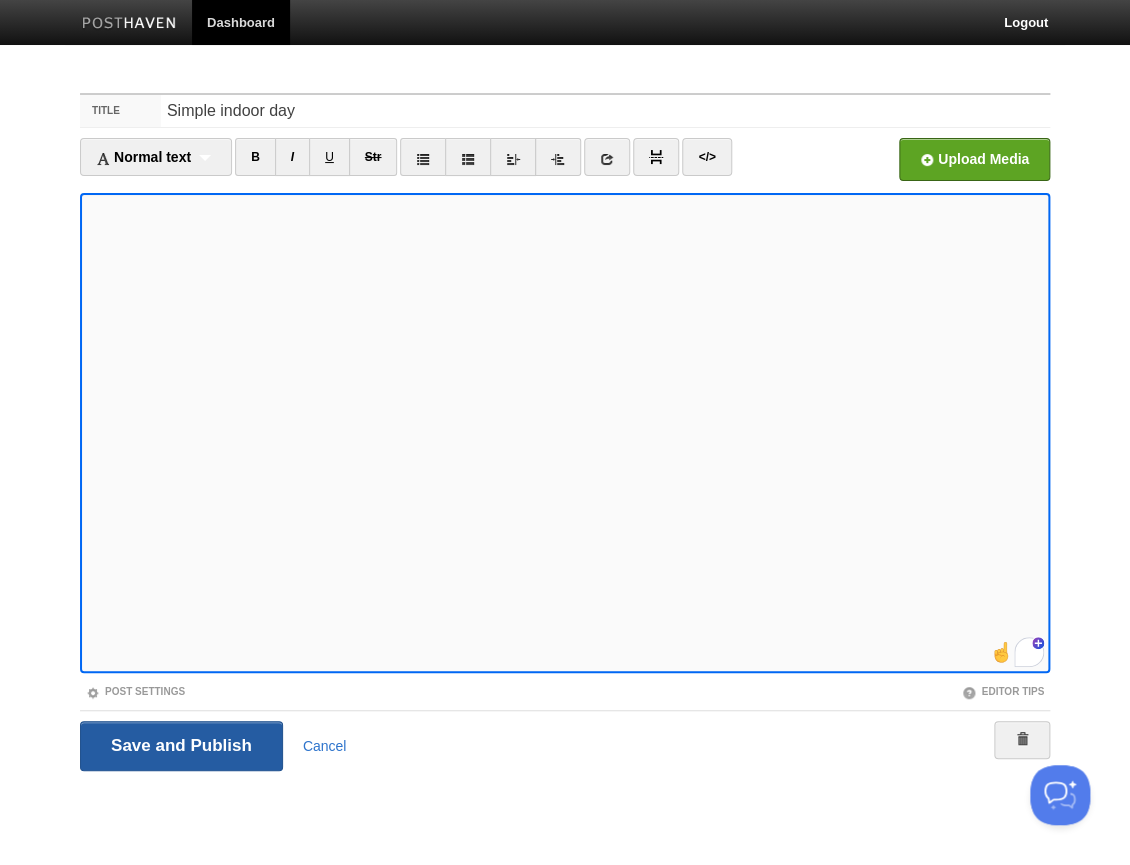 click on "Save and Publish" at bounding box center [181, 746] 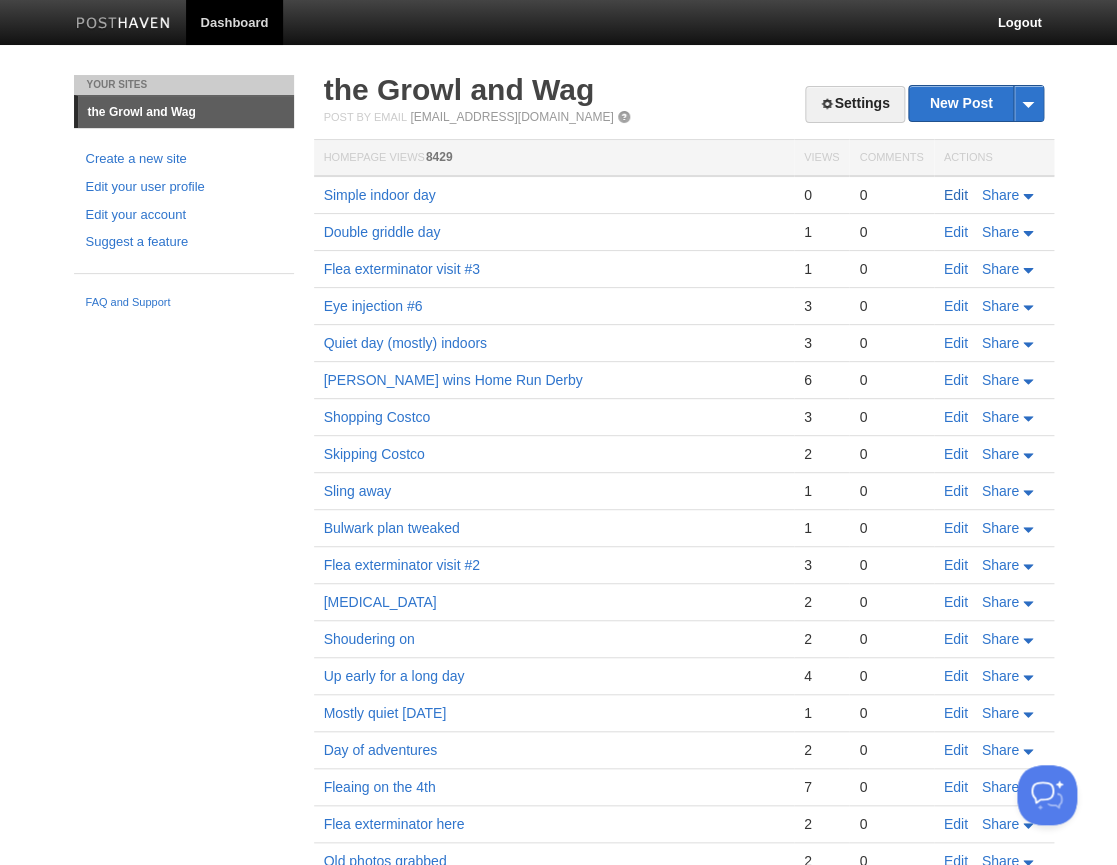 click on "Edit" at bounding box center [956, 195] 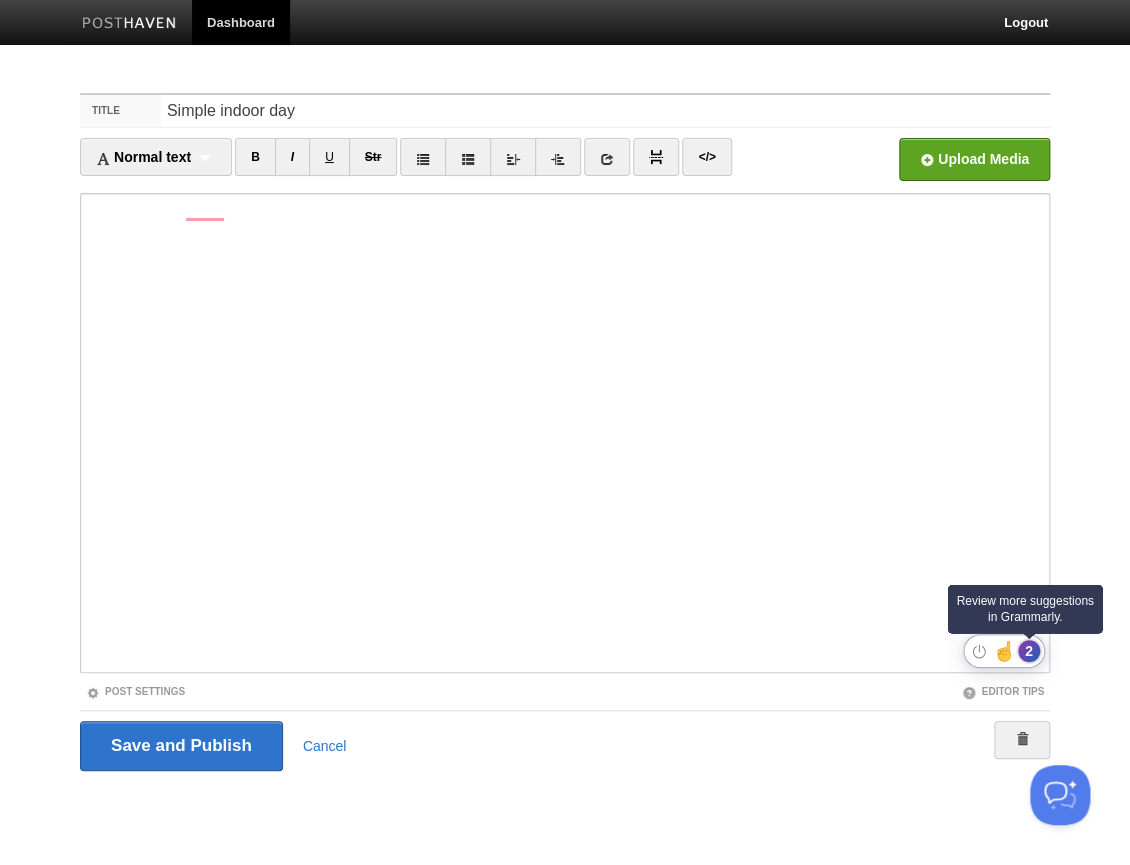 click on "2" 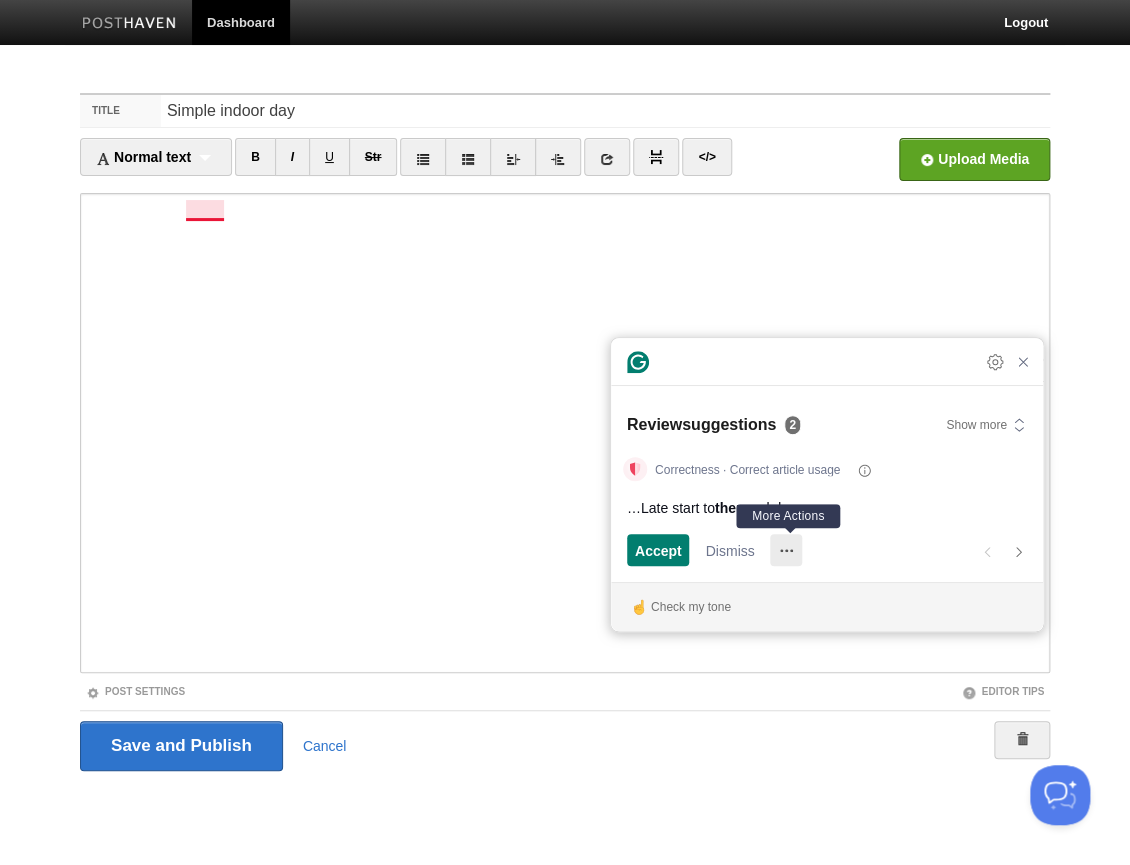 click 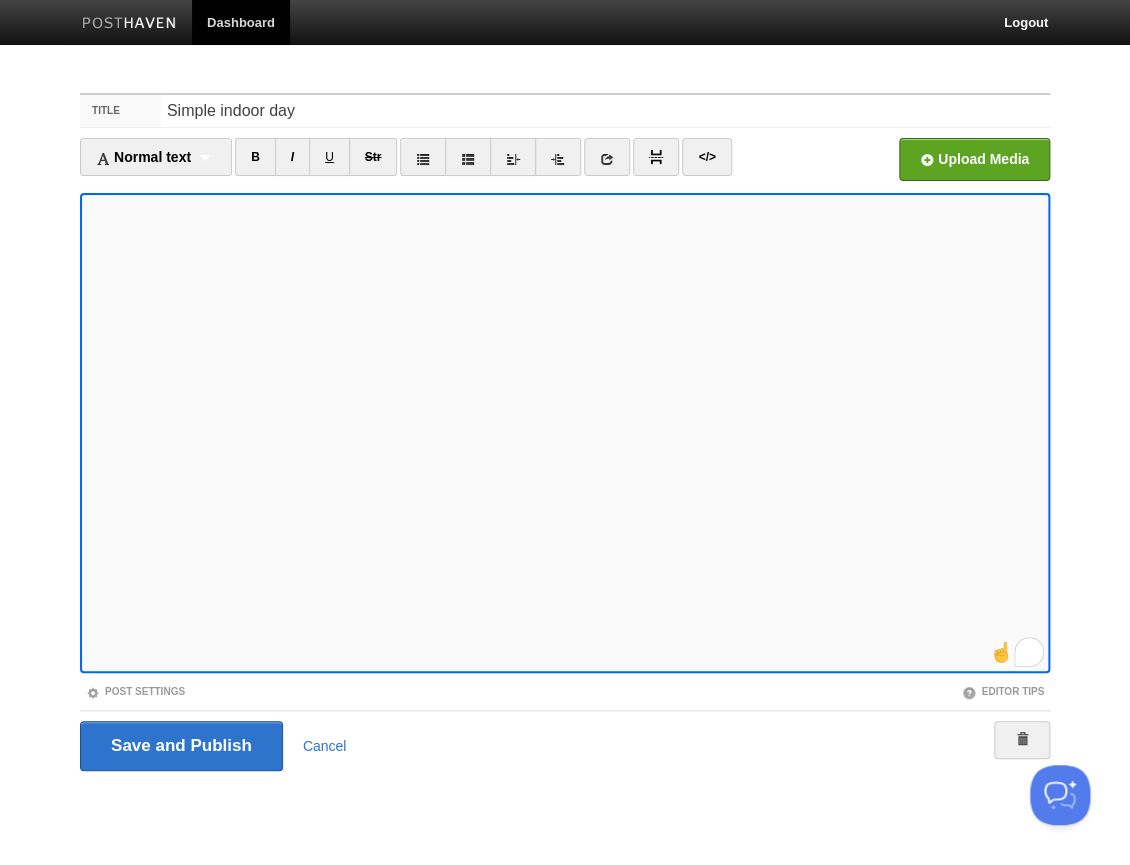 scroll, scrollTop: 0, scrollLeft: 0, axis: both 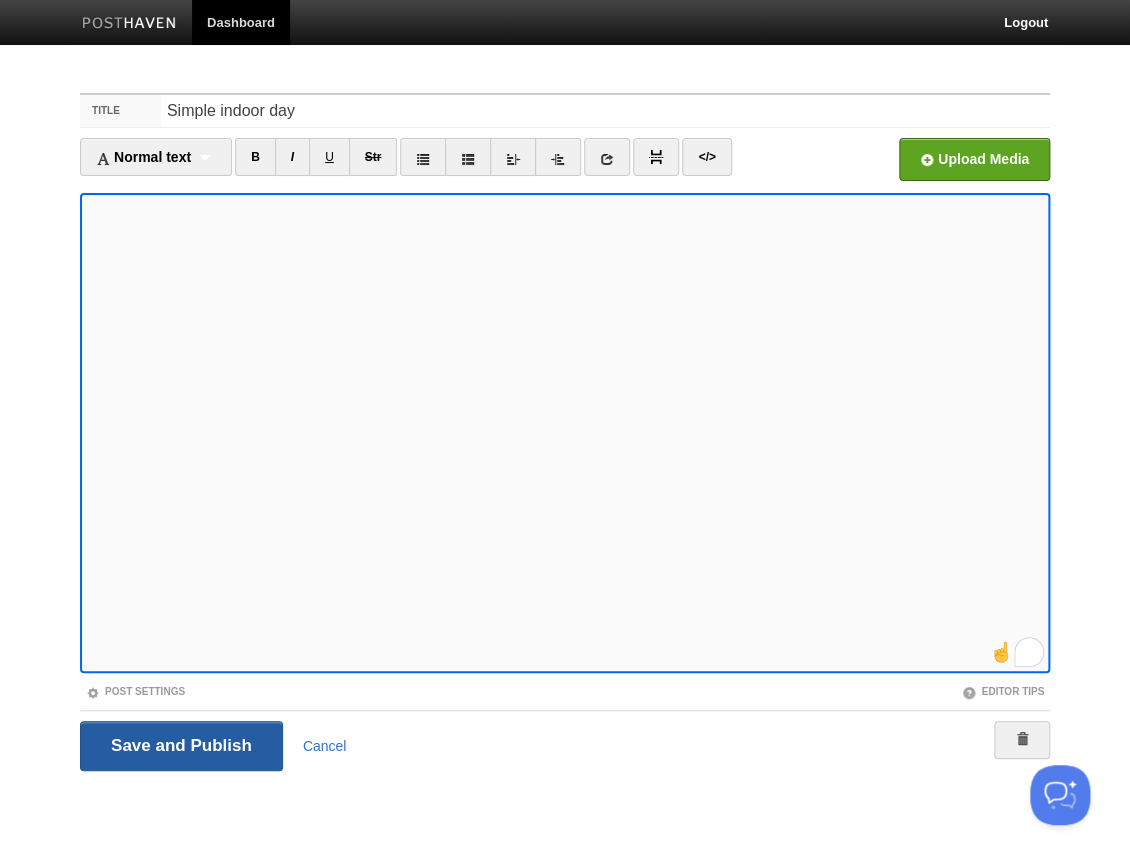 click on "Save and Publish" at bounding box center [181, 746] 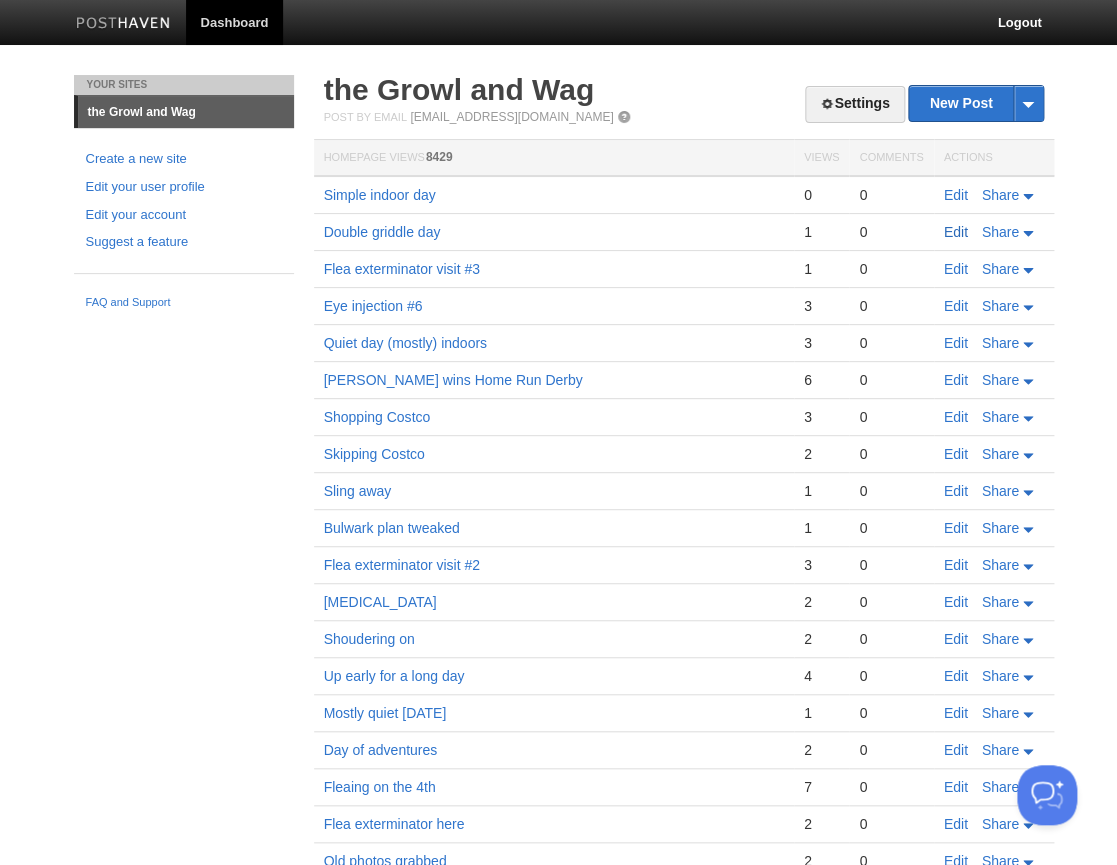 click on "Edit" at bounding box center [956, 232] 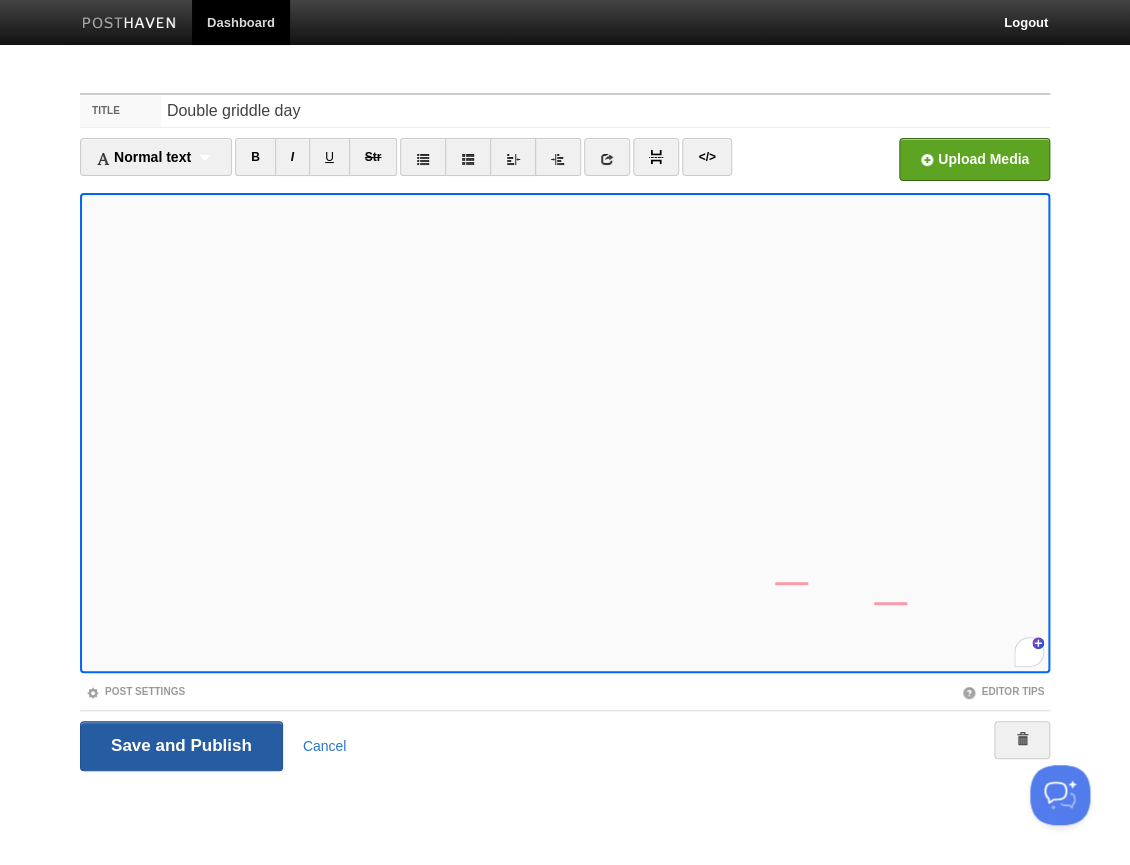 click on "Save and Publish" at bounding box center [181, 746] 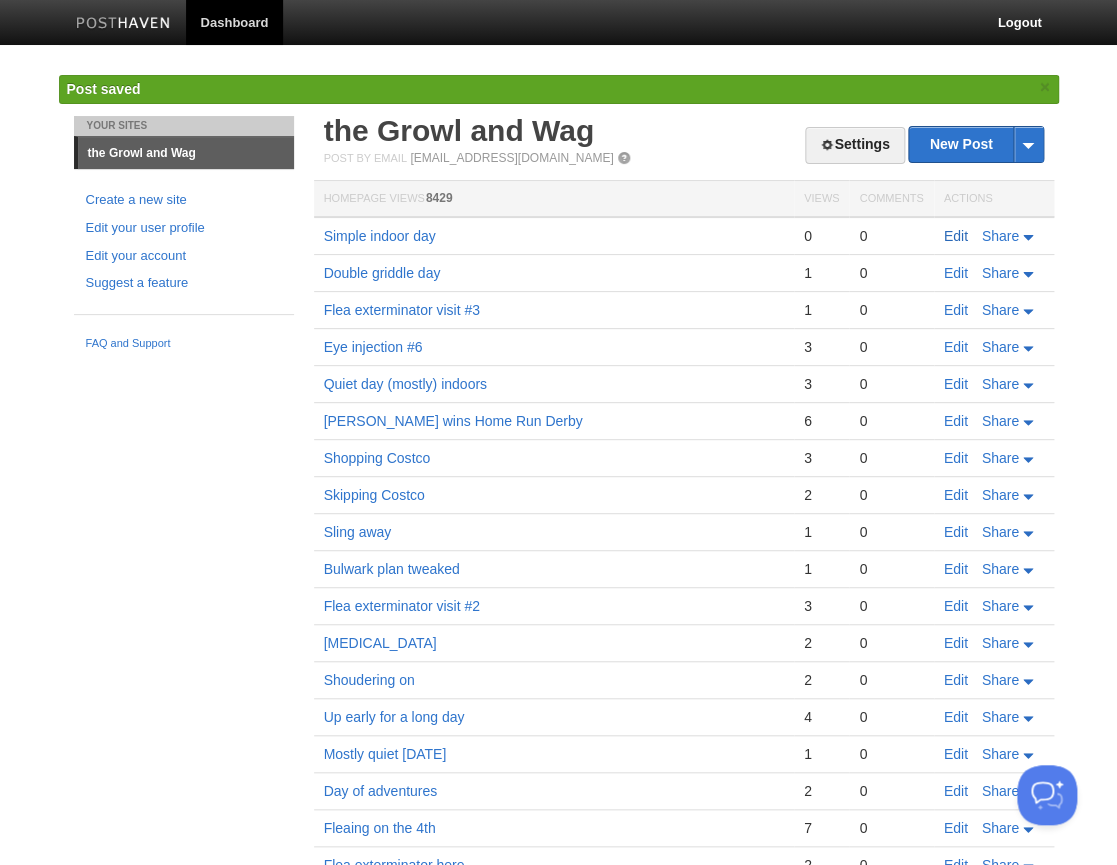 click on "Edit" at bounding box center (956, 236) 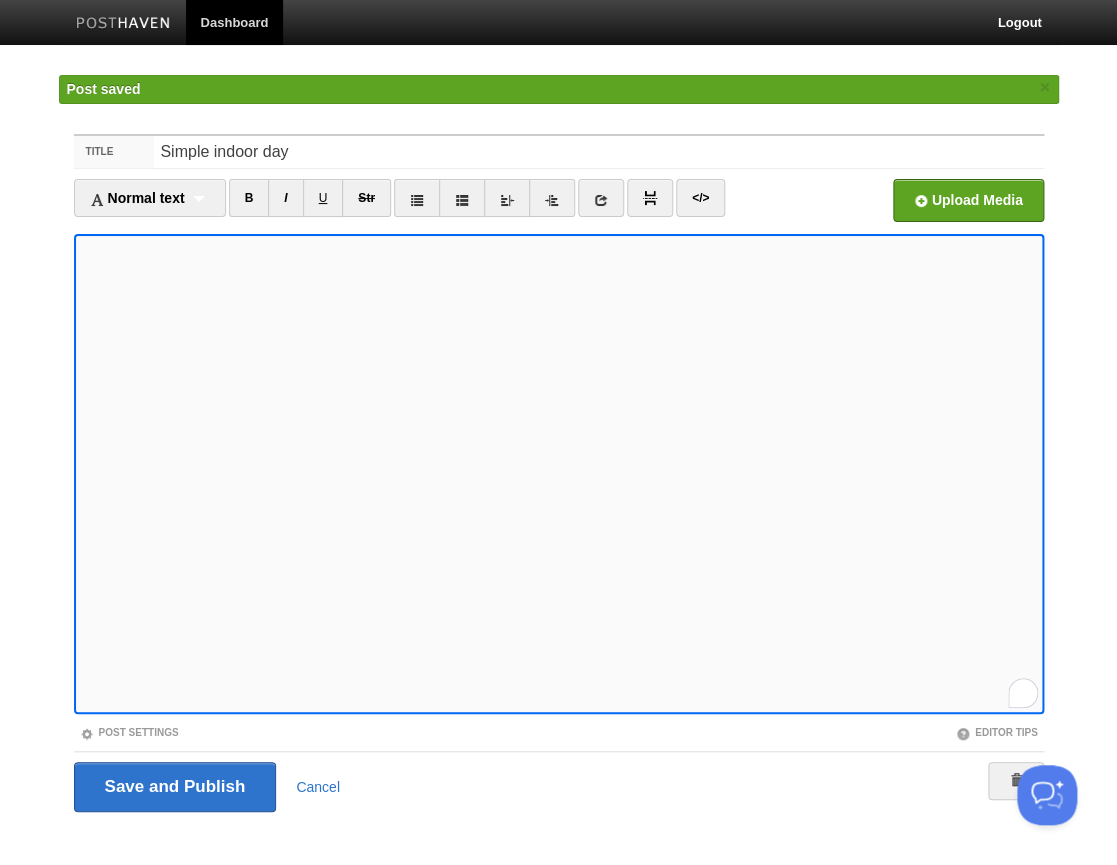 scroll, scrollTop: 154, scrollLeft: 0, axis: vertical 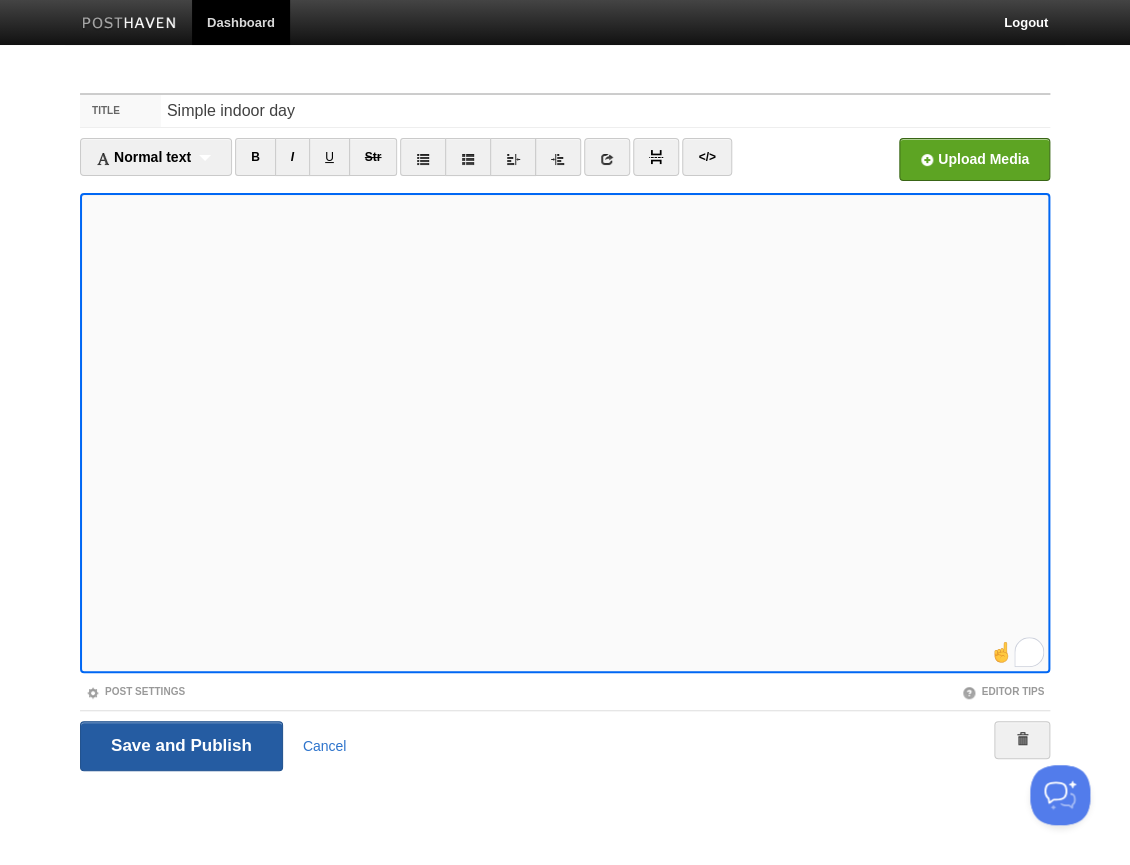 click on "Save and Publish" at bounding box center [181, 746] 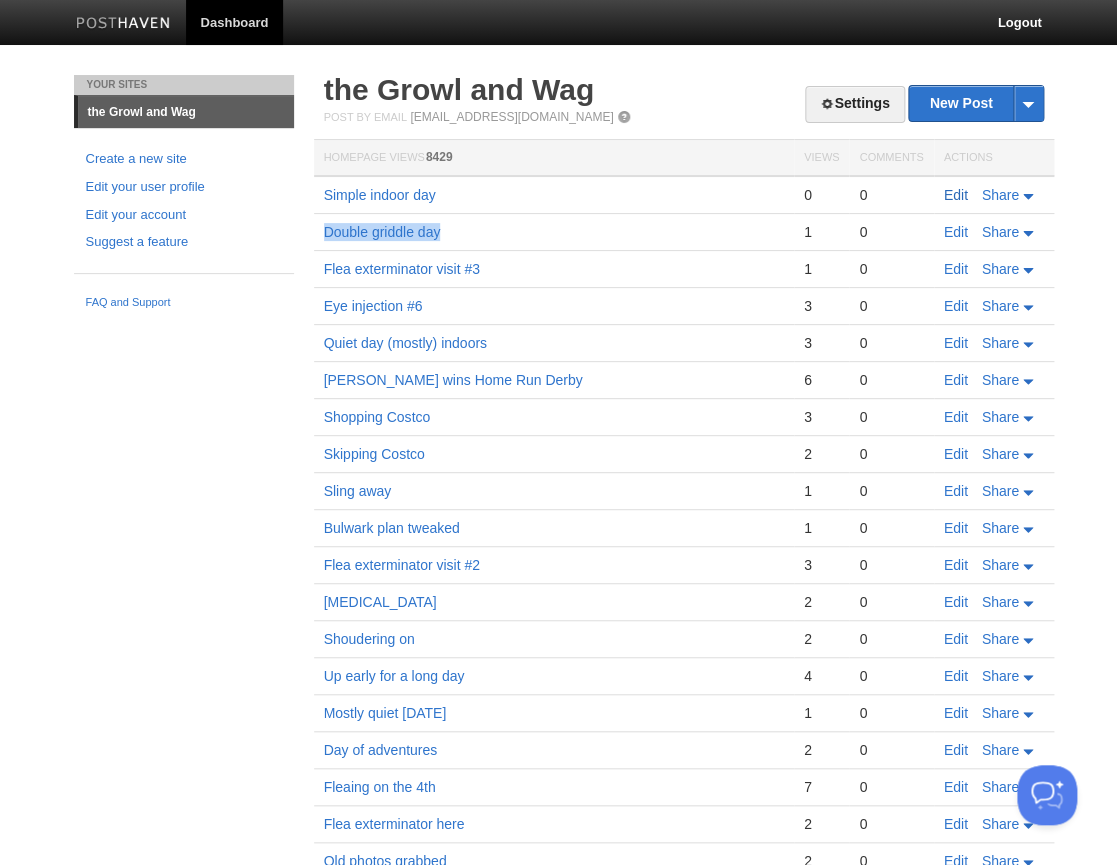 click on "Edit" at bounding box center [956, 195] 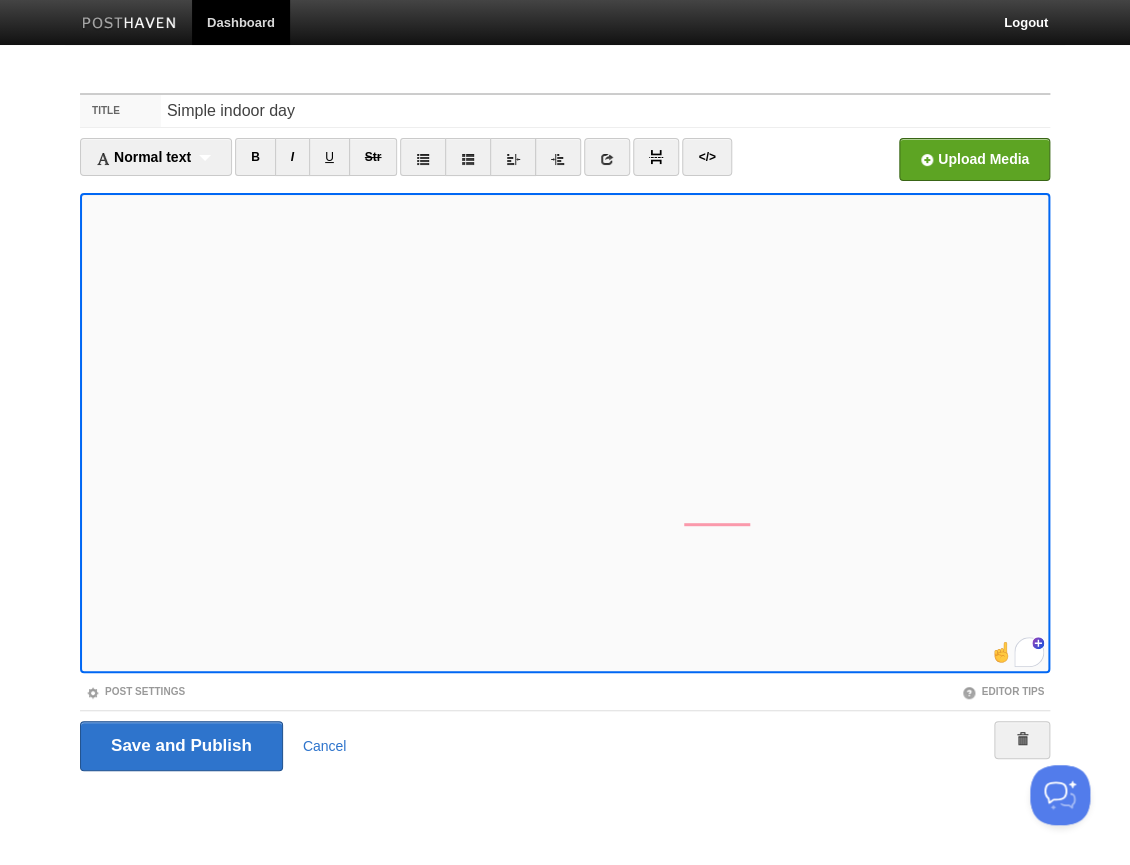 scroll, scrollTop: 126, scrollLeft: 0, axis: vertical 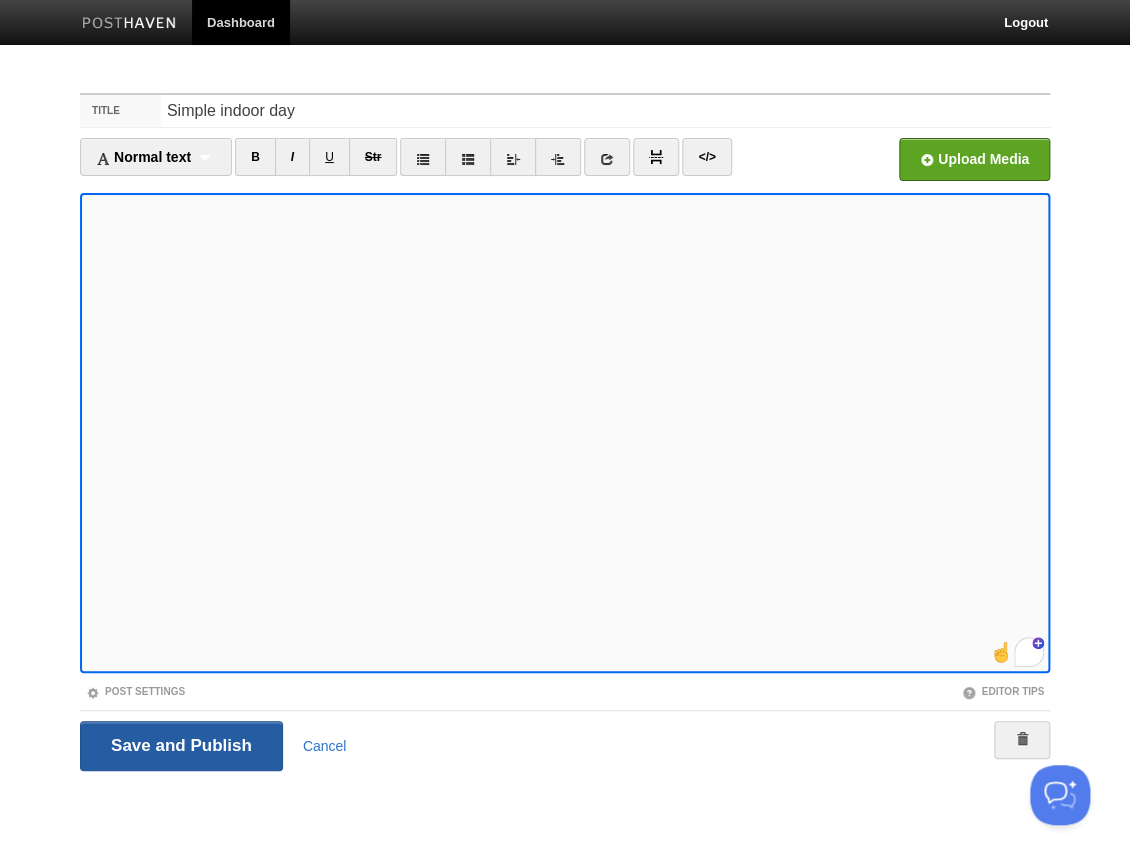 click on "Save and Publish" at bounding box center [181, 746] 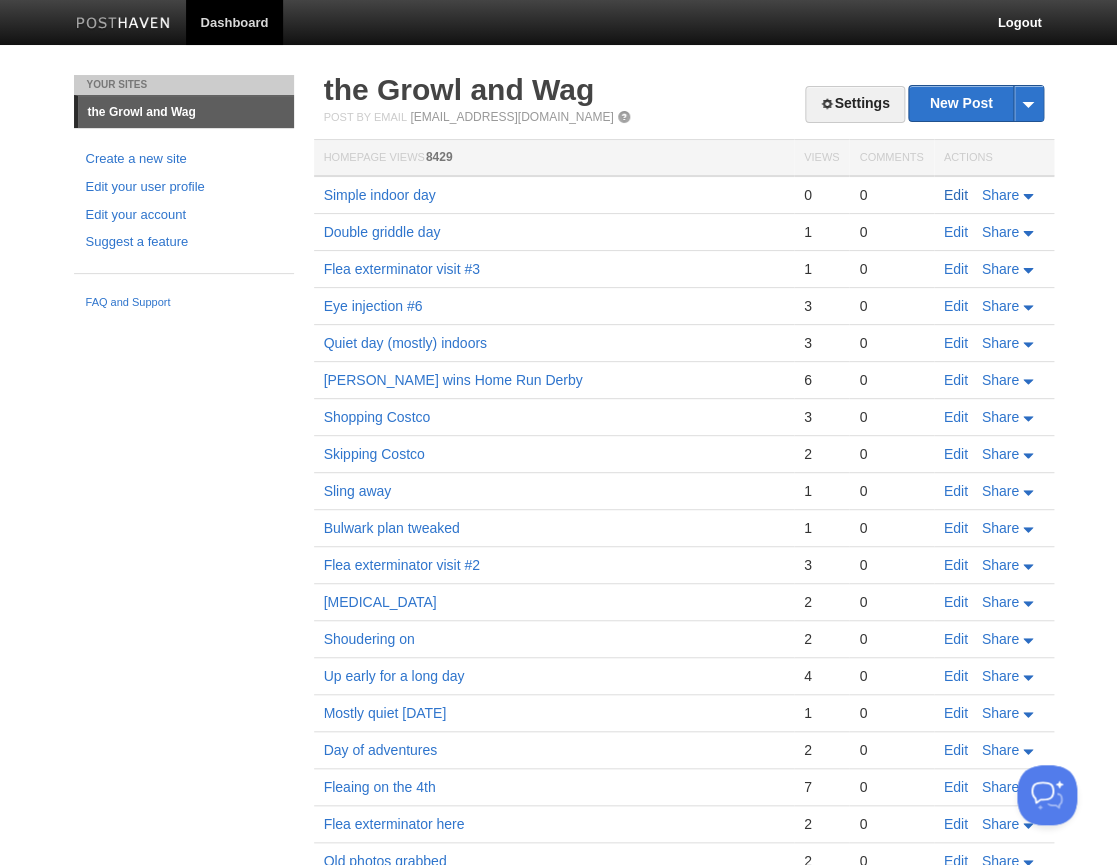 click on "Edit" at bounding box center (956, 195) 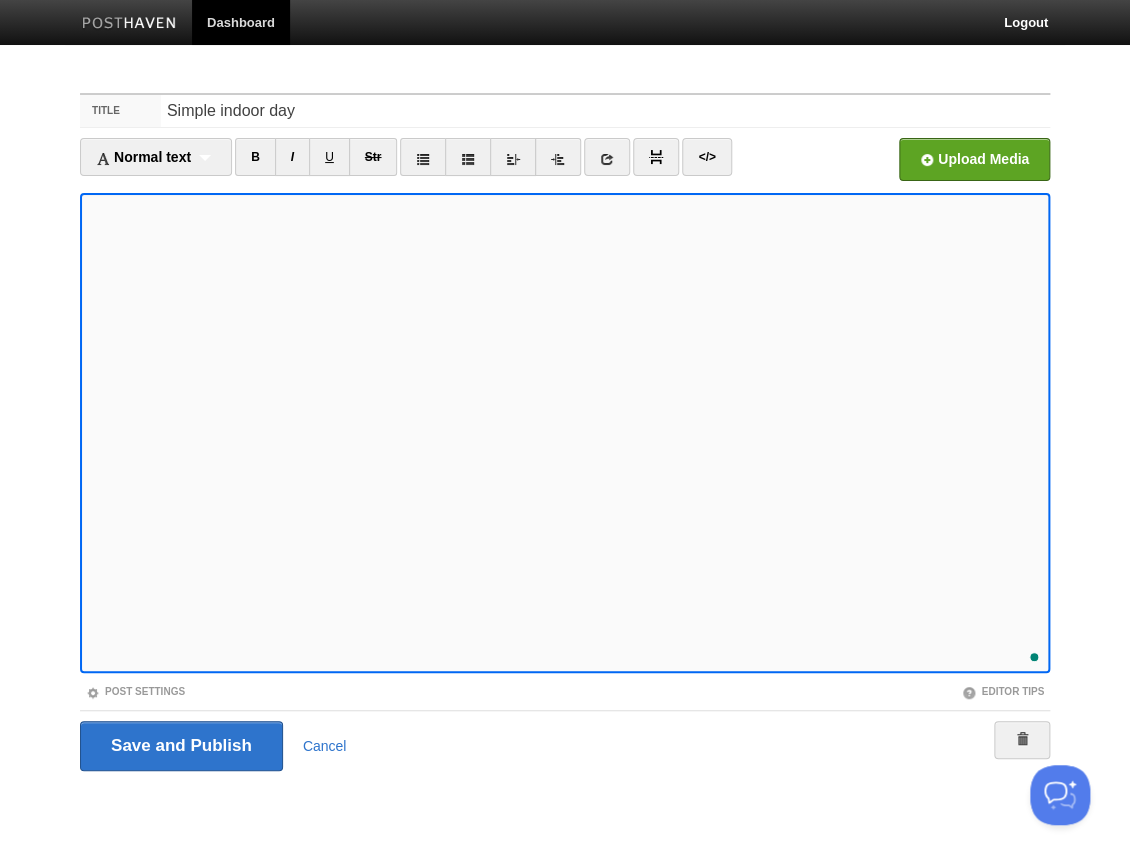 scroll, scrollTop: 194, scrollLeft: 0, axis: vertical 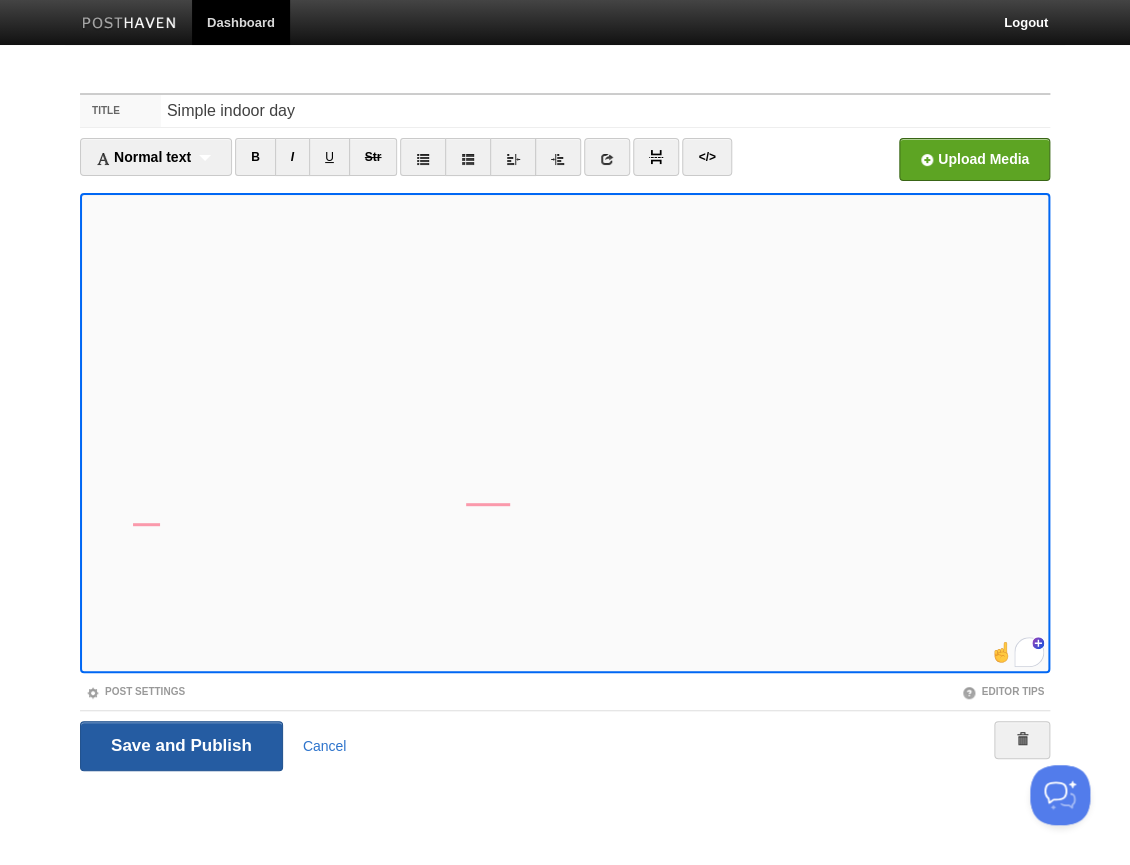 click on "Save and Publish" at bounding box center (181, 746) 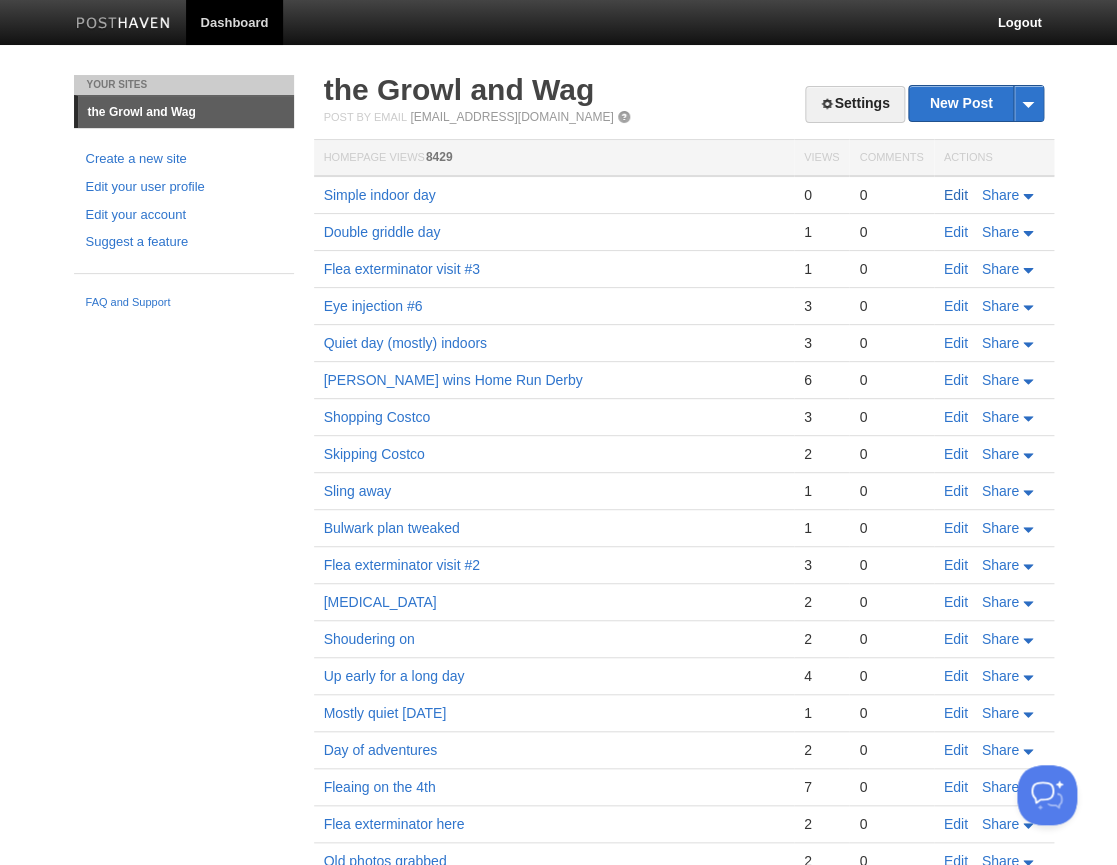 click on "Edit" at bounding box center (956, 195) 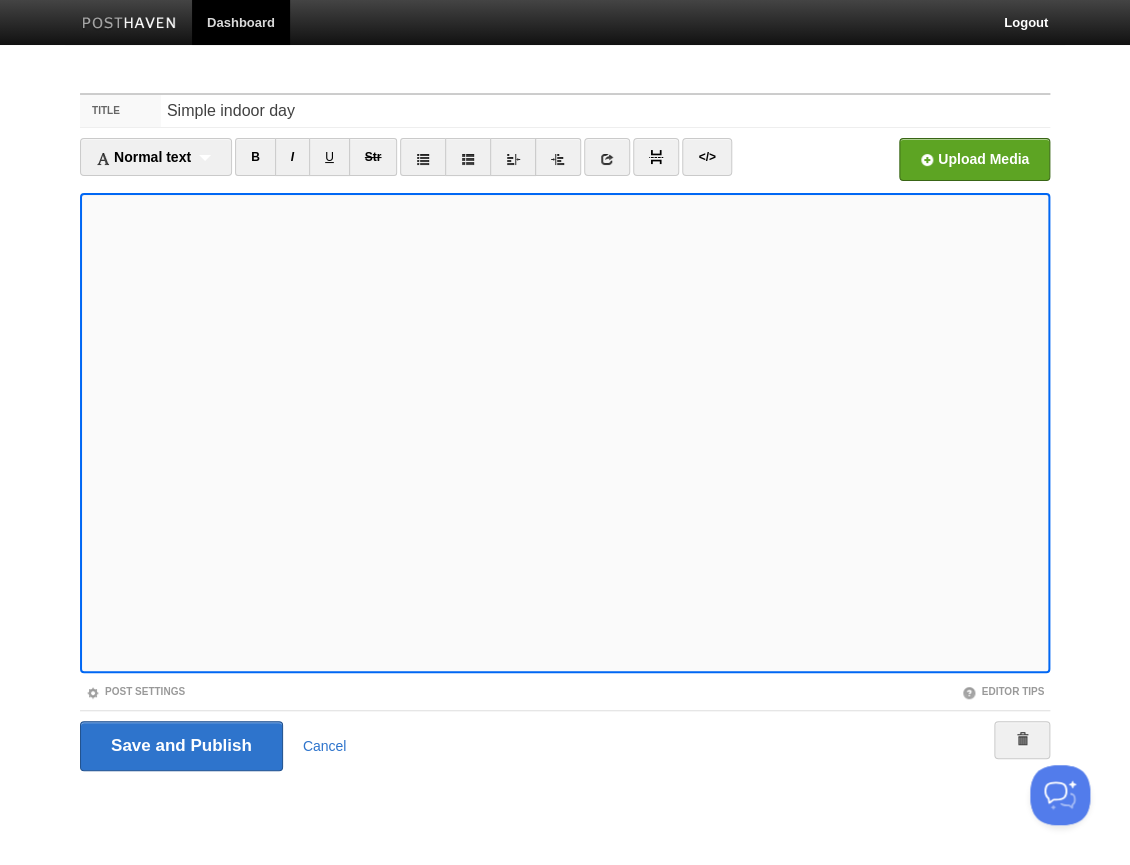 scroll, scrollTop: 214, scrollLeft: 0, axis: vertical 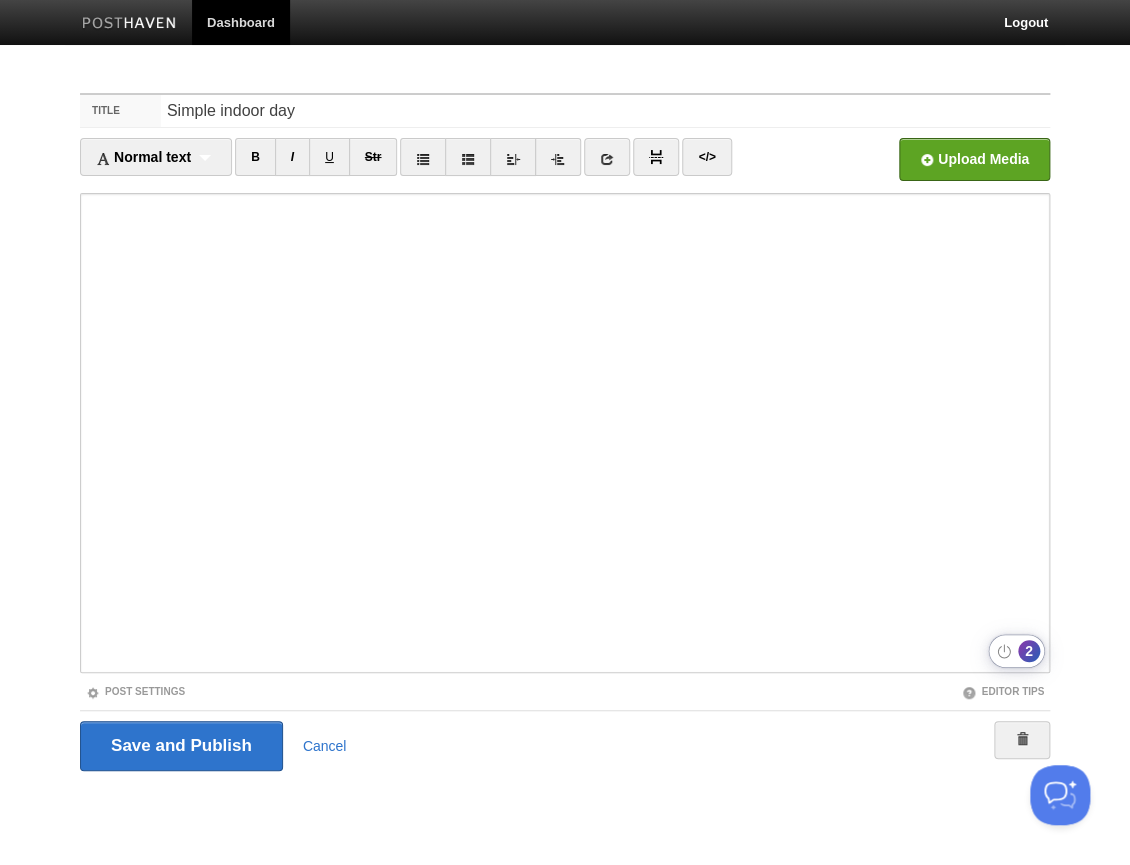 click on "2" 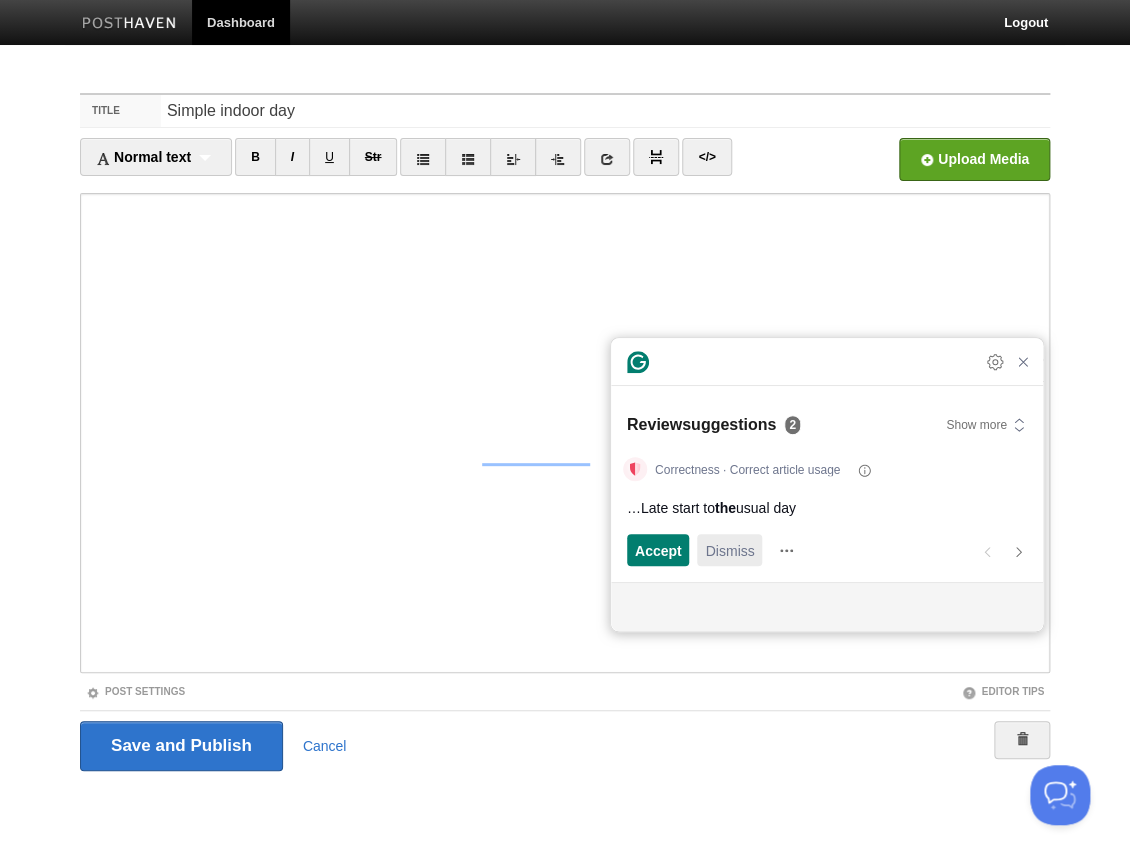 click on "Dismiss" at bounding box center (729, 550) 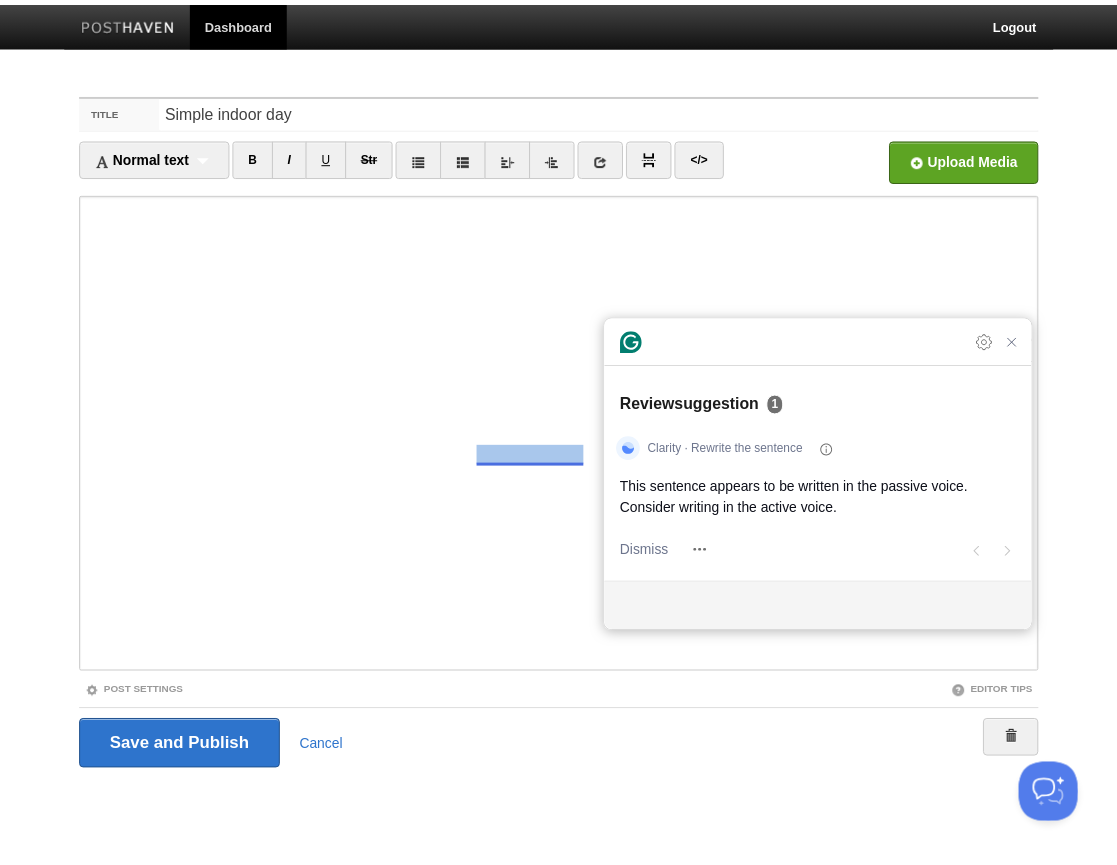 scroll, scrollTop: 226, scrollLeft: 0, axis: vertical 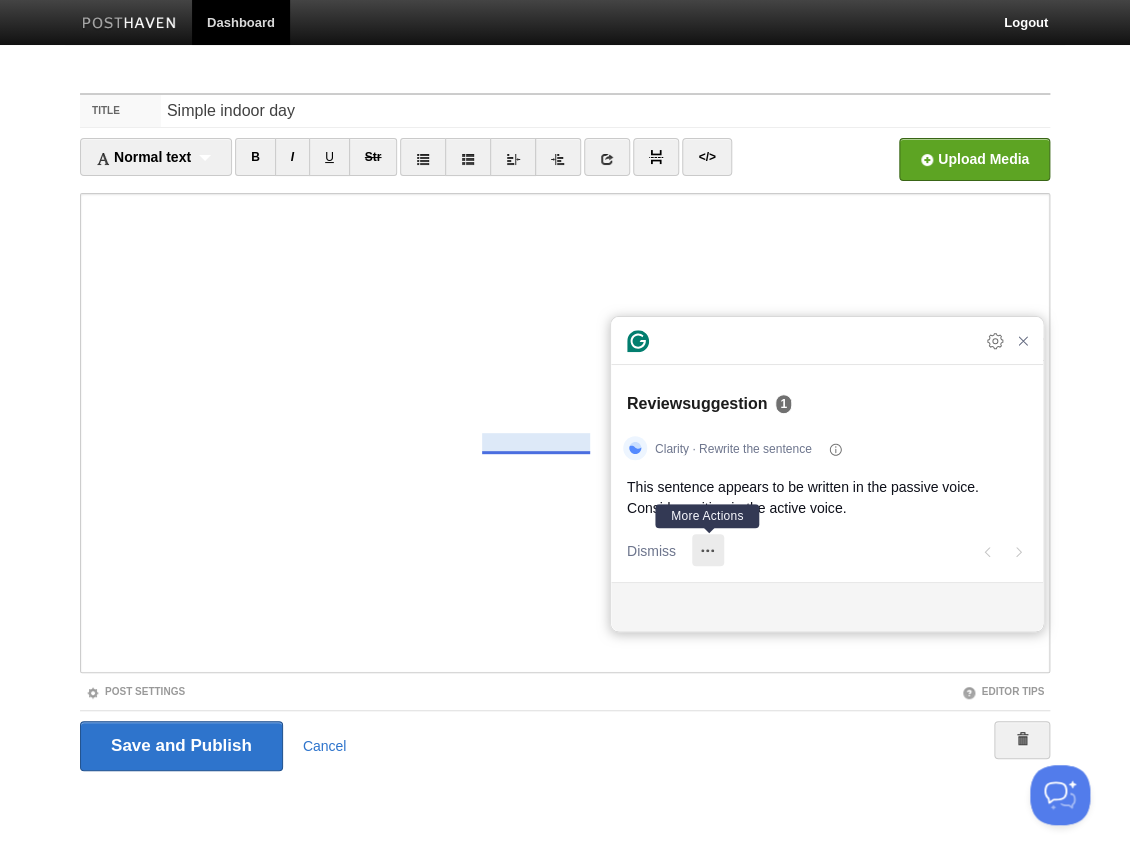 click at bounding box center [708, 550] 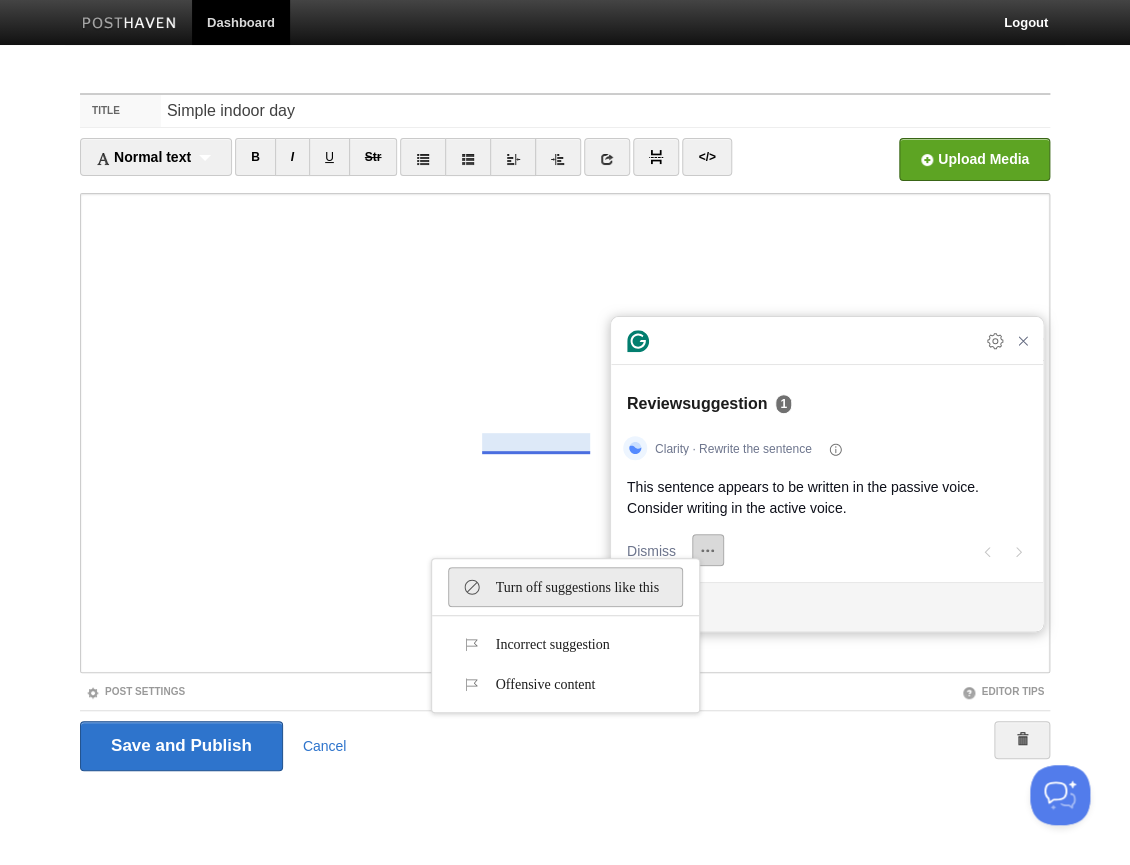 click on "Turn off suggestions like this" at bounding box center (559, 587) 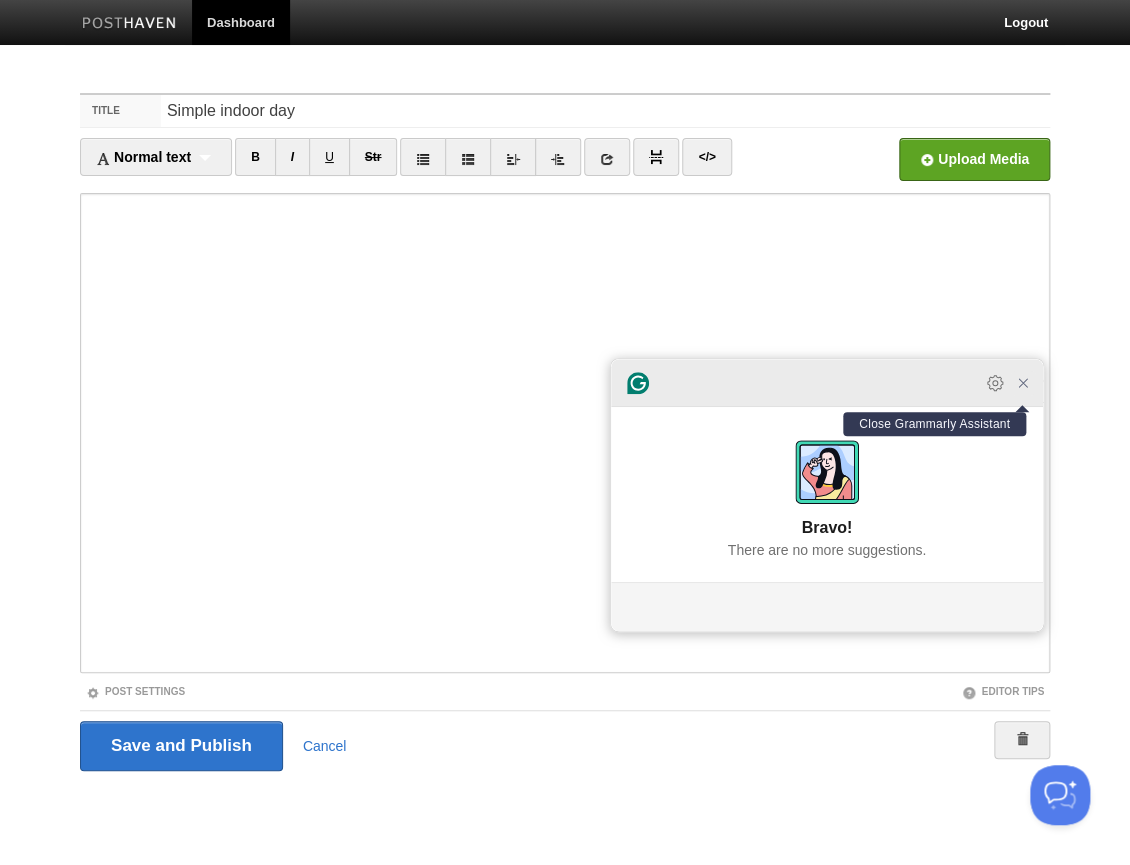 click 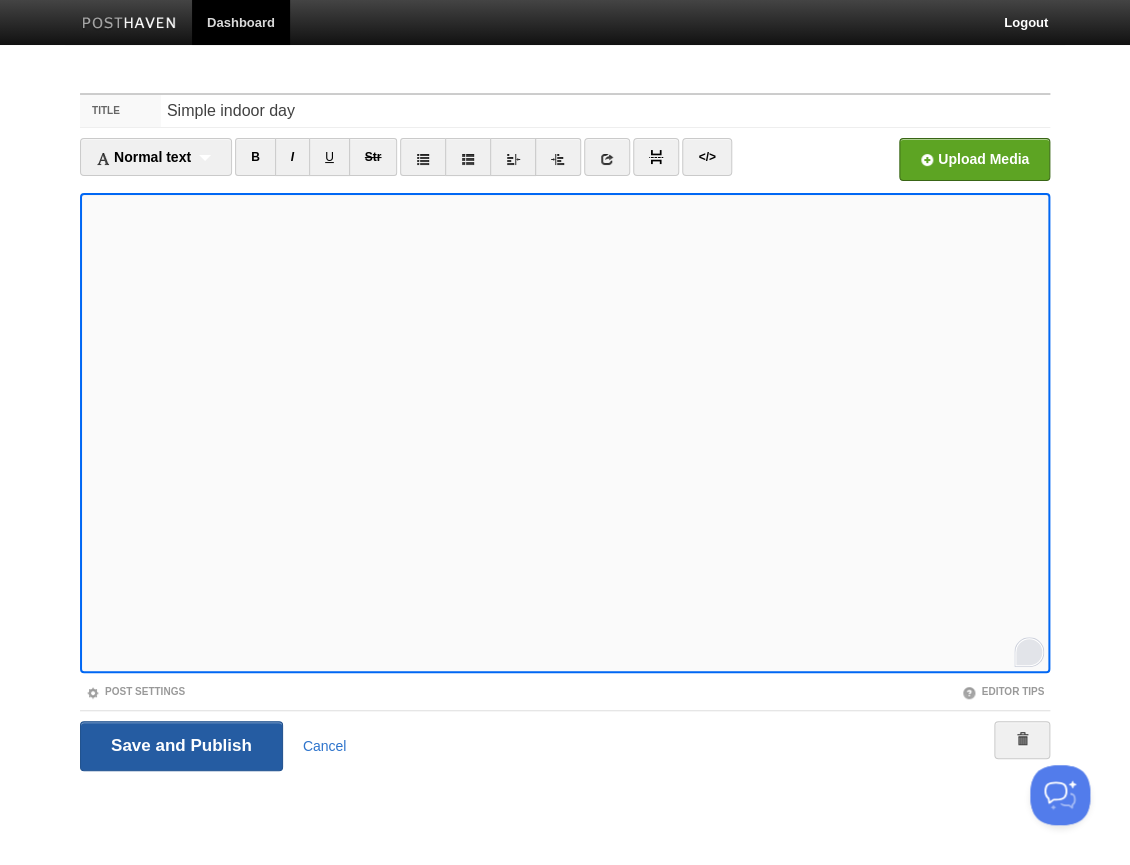 click on "Save and Publish" at bounding box center [181, 746] 